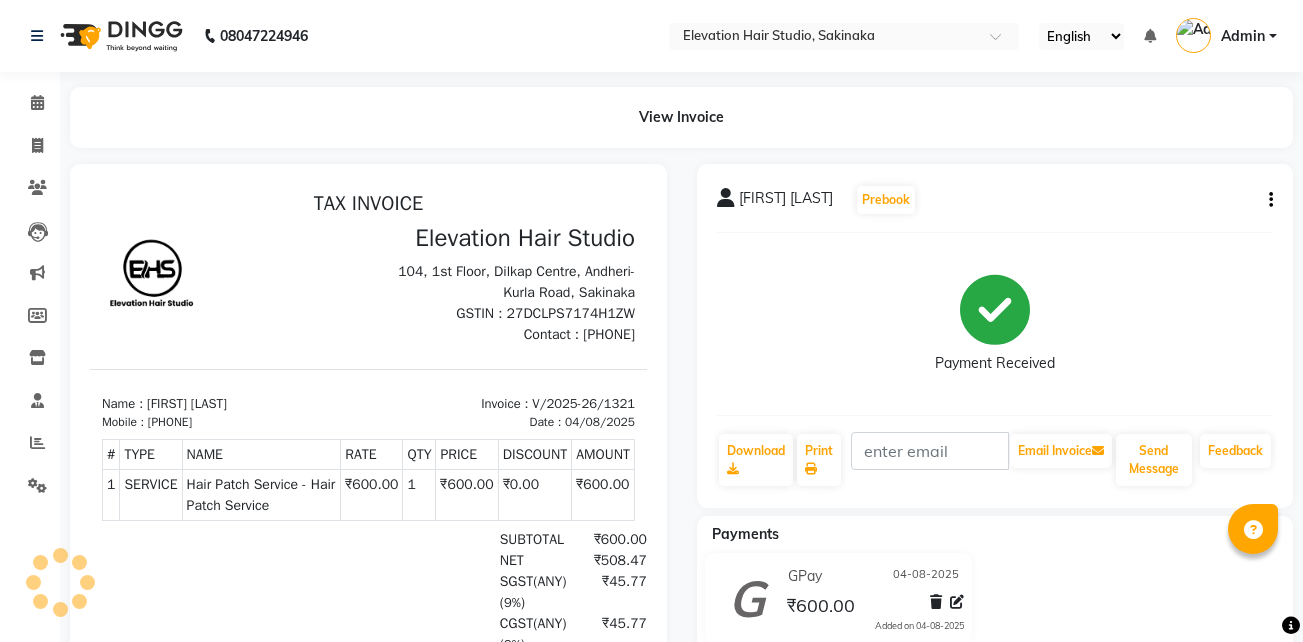 scroll, scrollTop: 0, scrollLeft: 0, axis: both 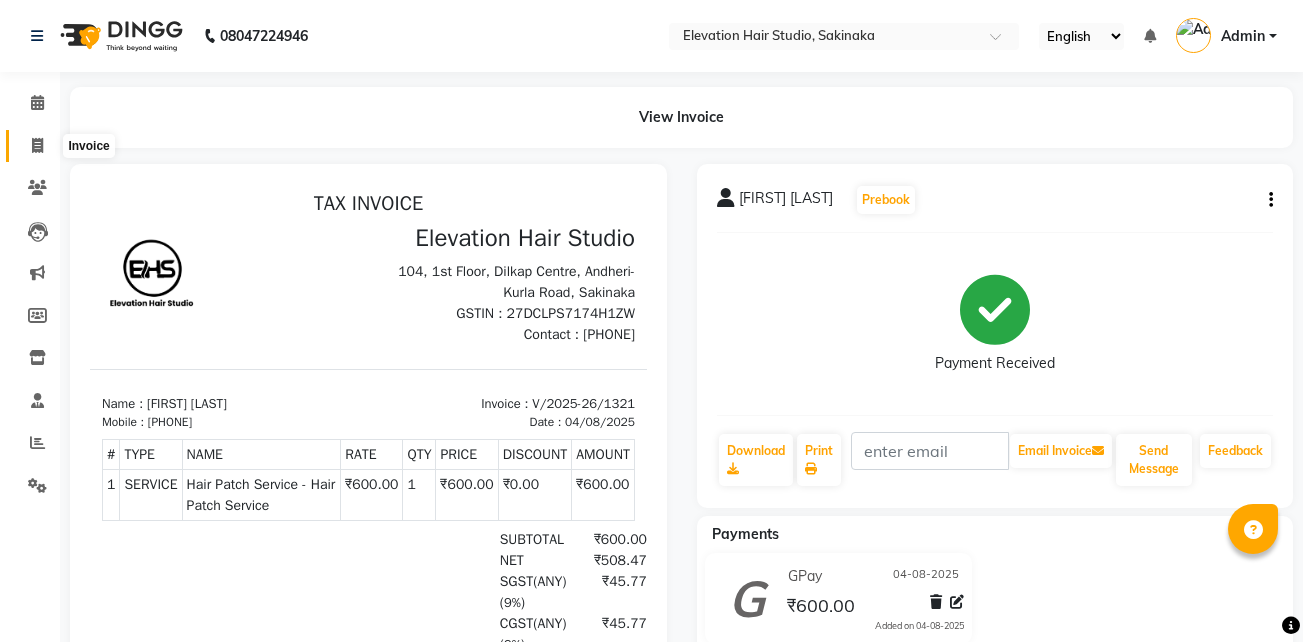 click 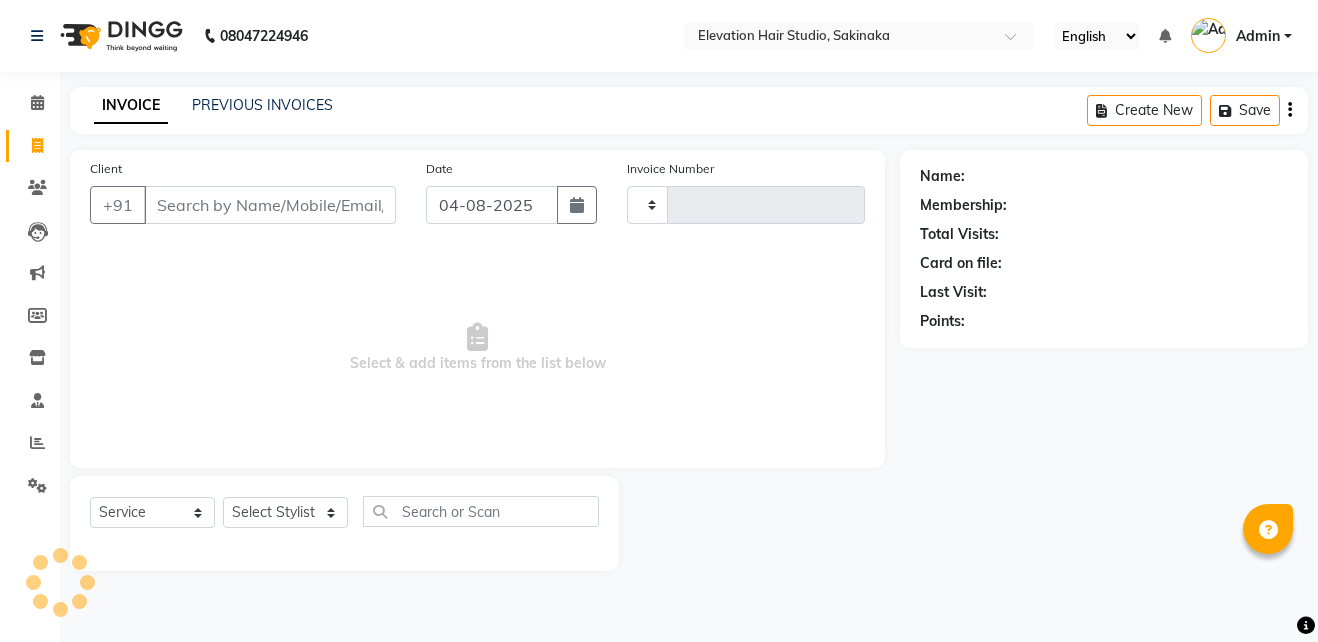 type on "1322" 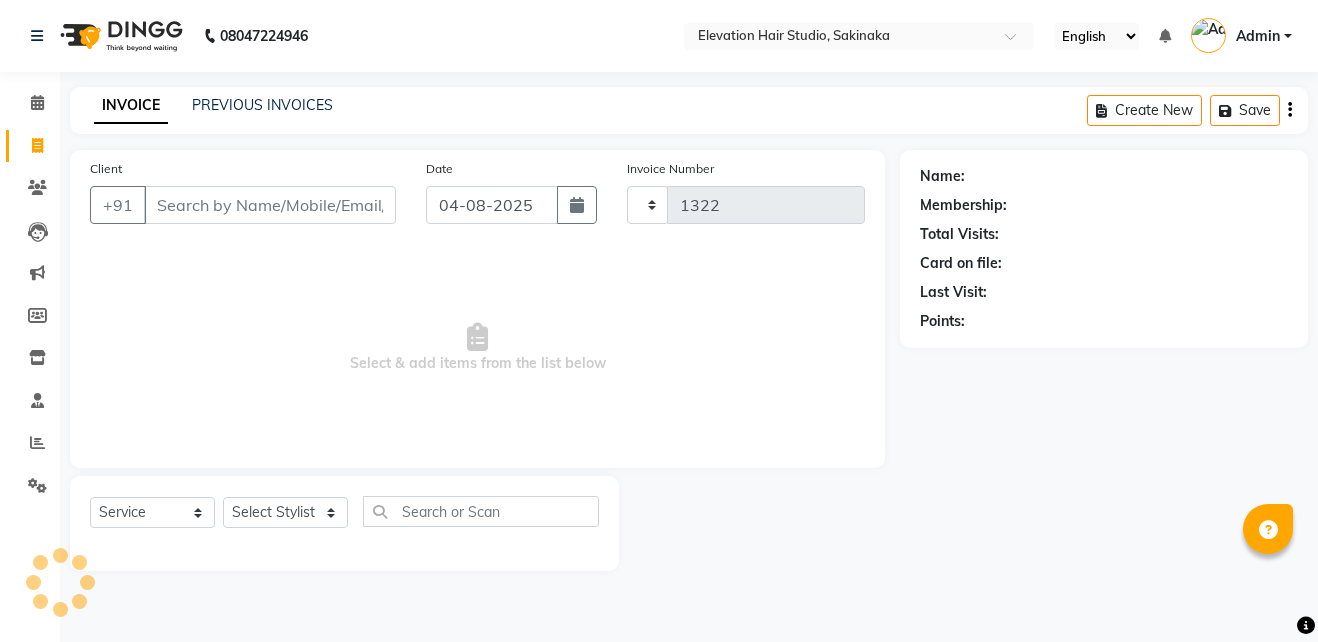 select on "4949" 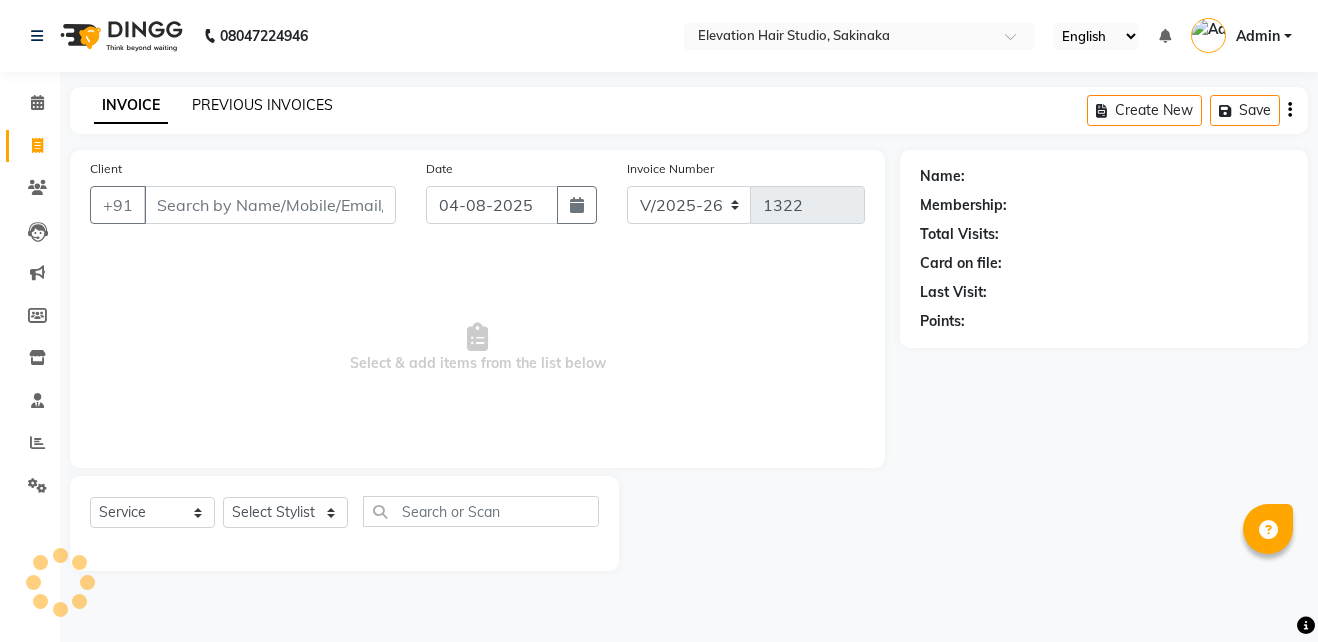 click on "PREVIOUS INVOICES" 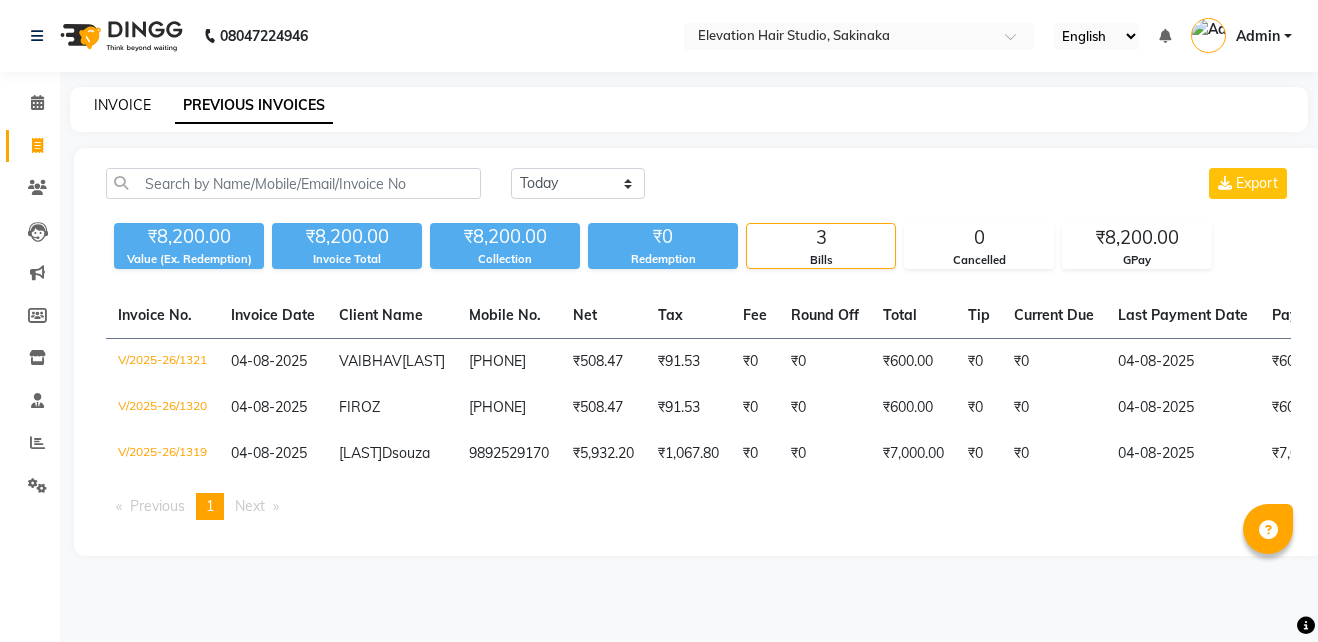 click on "INVOICE" 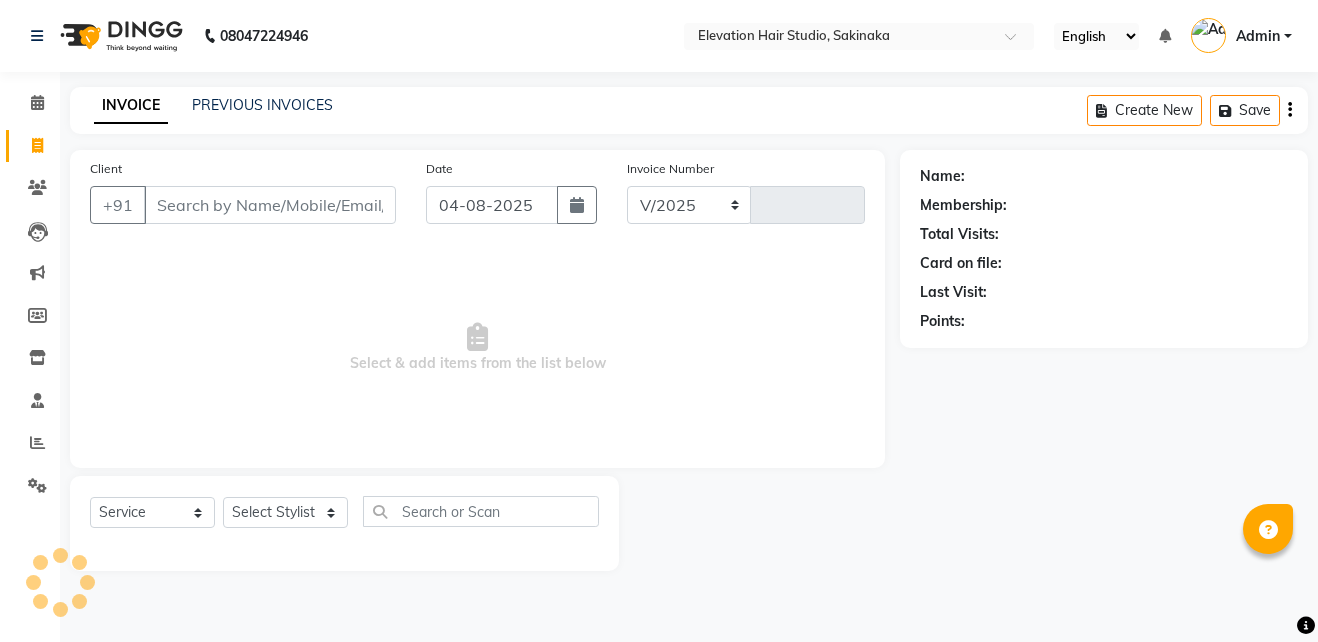 select on "4949" 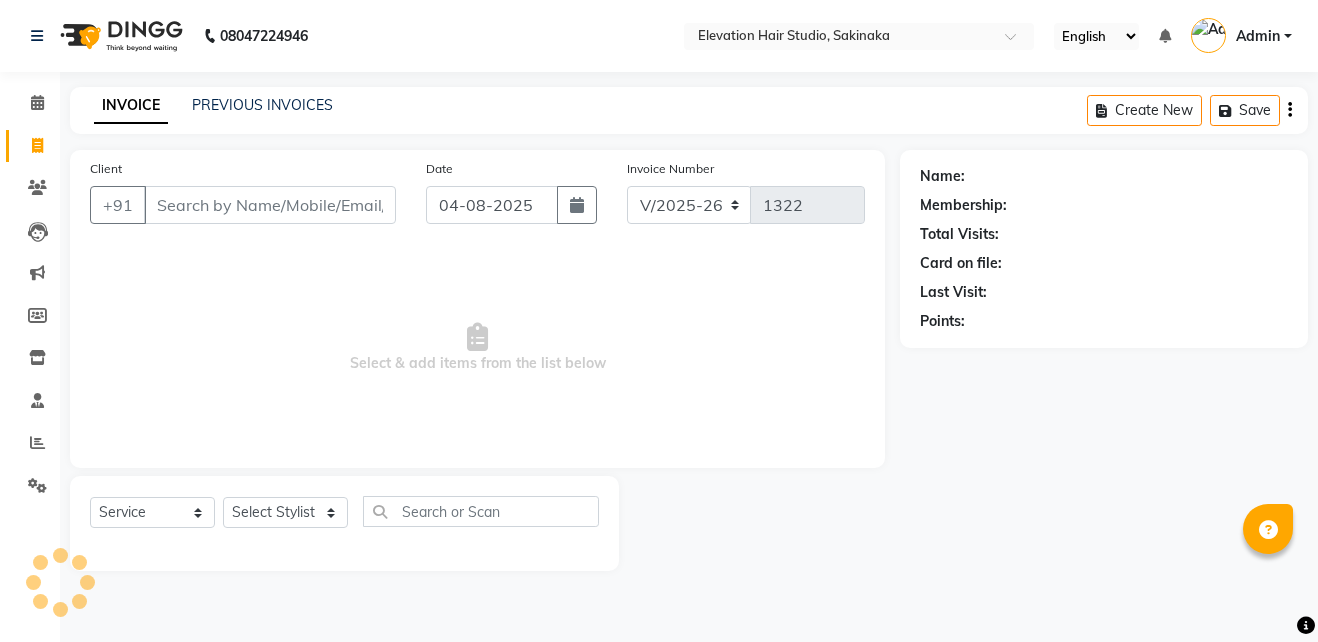 click on "Client" at bounding box center [270, 205] 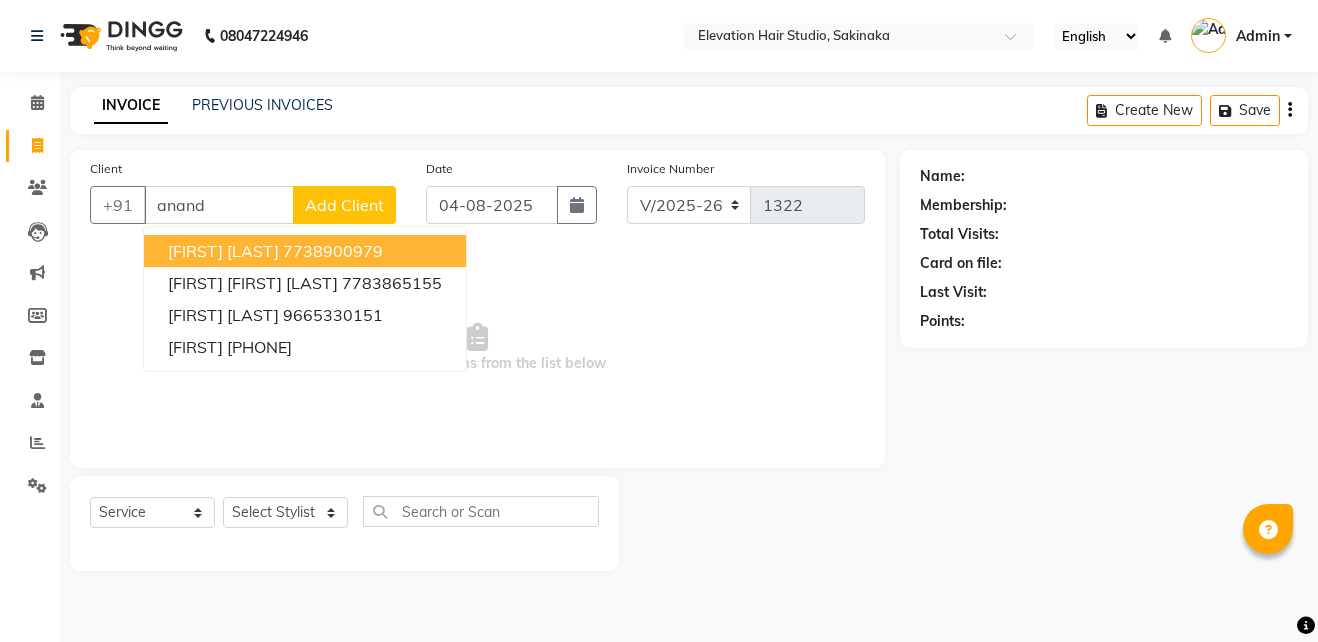 click on "Anand Shinde" at bounding box center (223, 251) 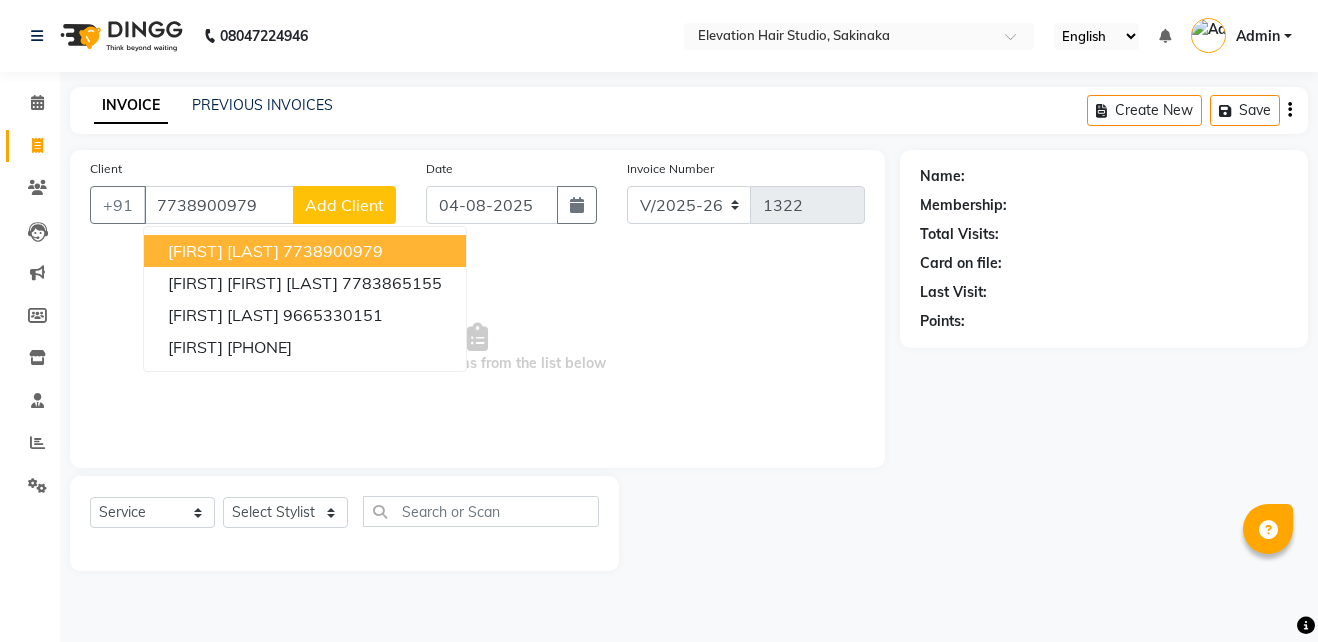 type on "7738900979" 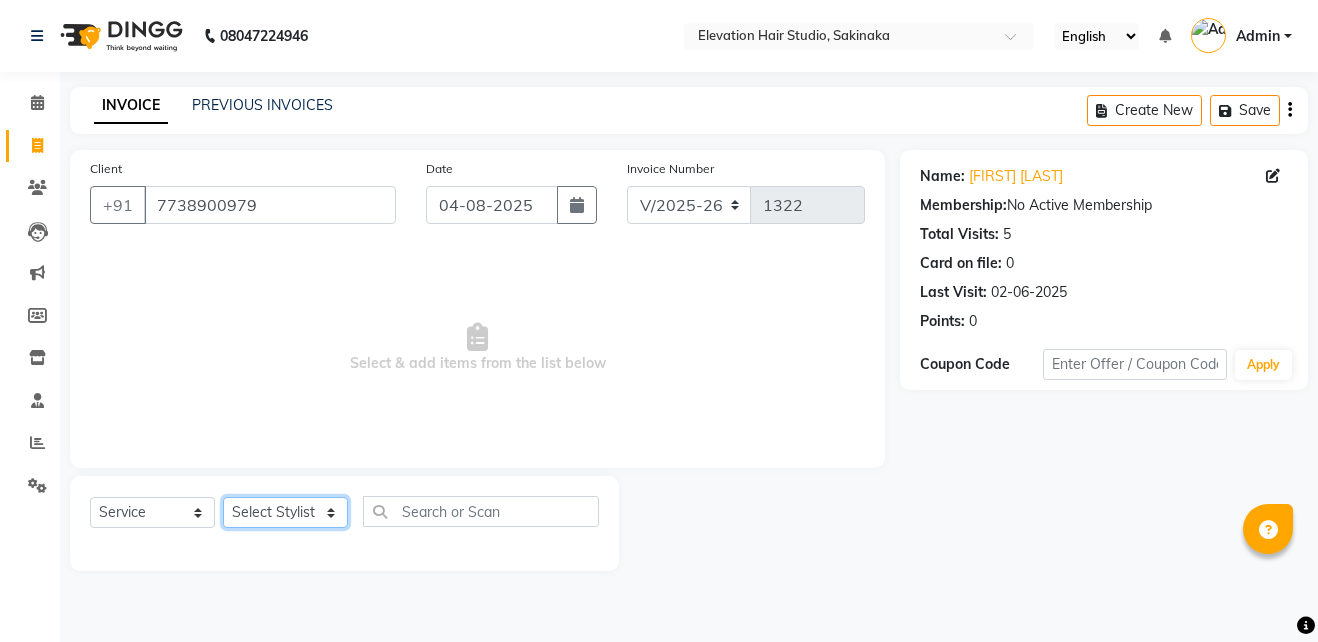 click on "Select Stylist Admin (EHS Thane) ANEES  DILIP KAPIL  PRIYA RUPESH SAHIL  Sarfaraz SHAHEENA SHAIKH  ZEESHAN" 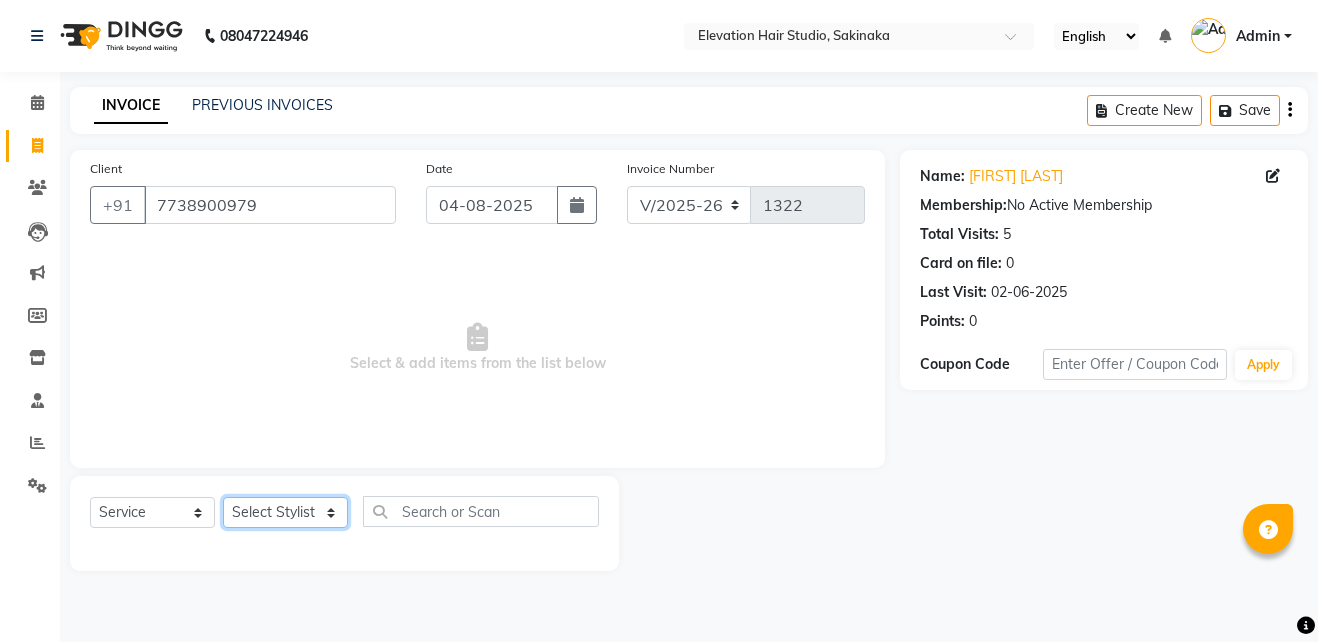 select on "50821" 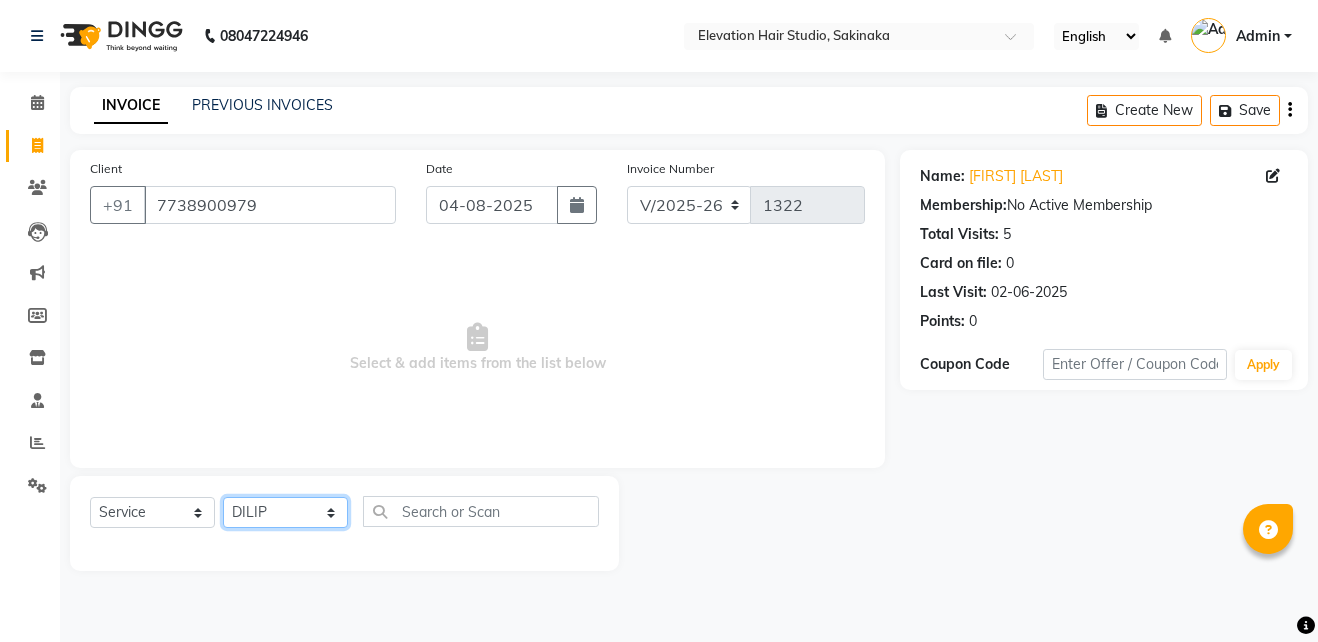 click on "Select Stylist Admin (EHS Thane) ANEES  DILIP KAPIL  PRIYA RUPESH SAHIL  Sarfaraz SHAHEENA SHAIKH  ZEESHAN" 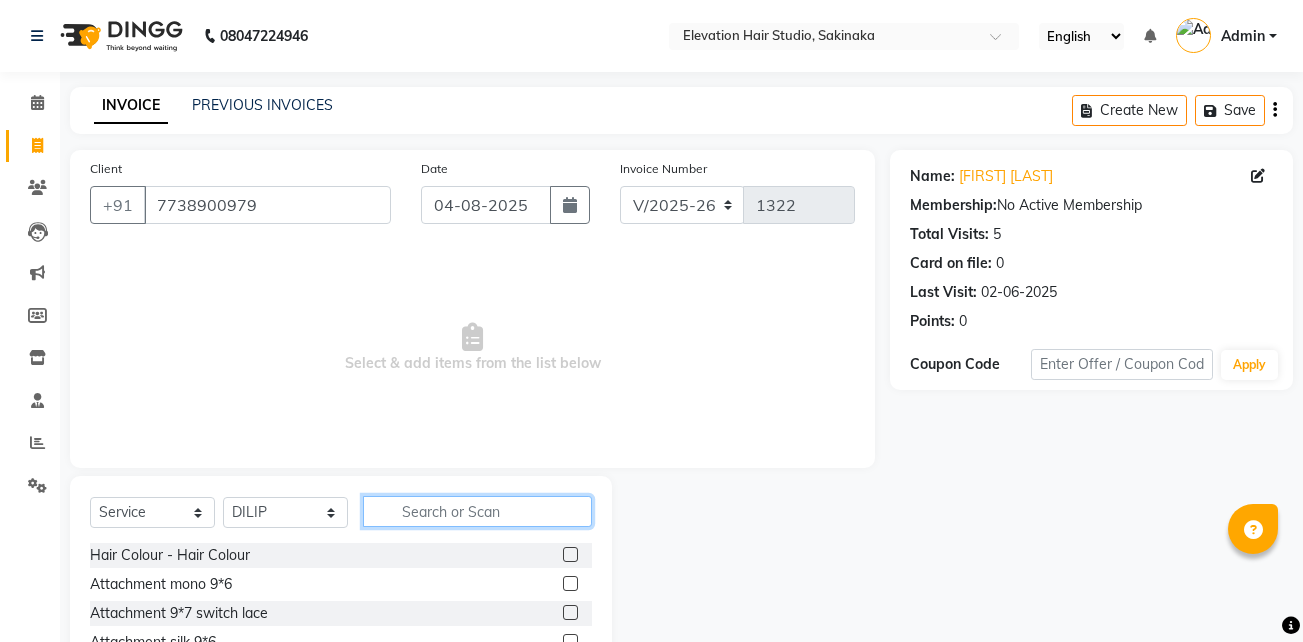 click 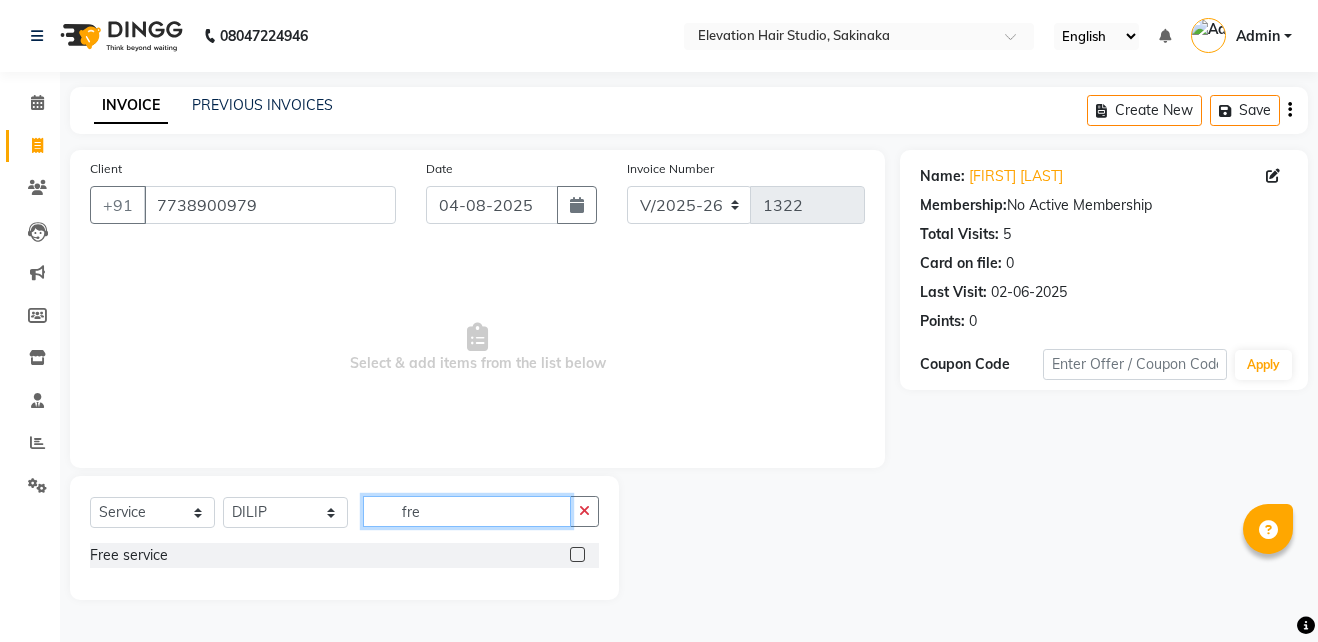 type on "fre" 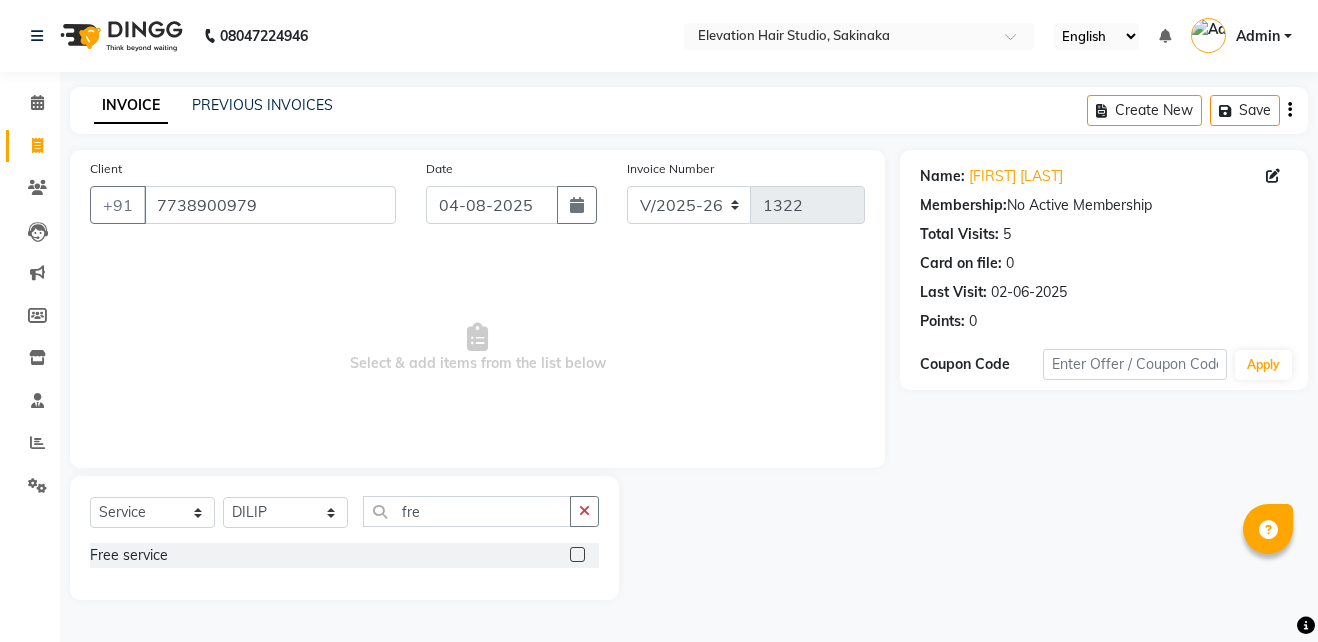 click 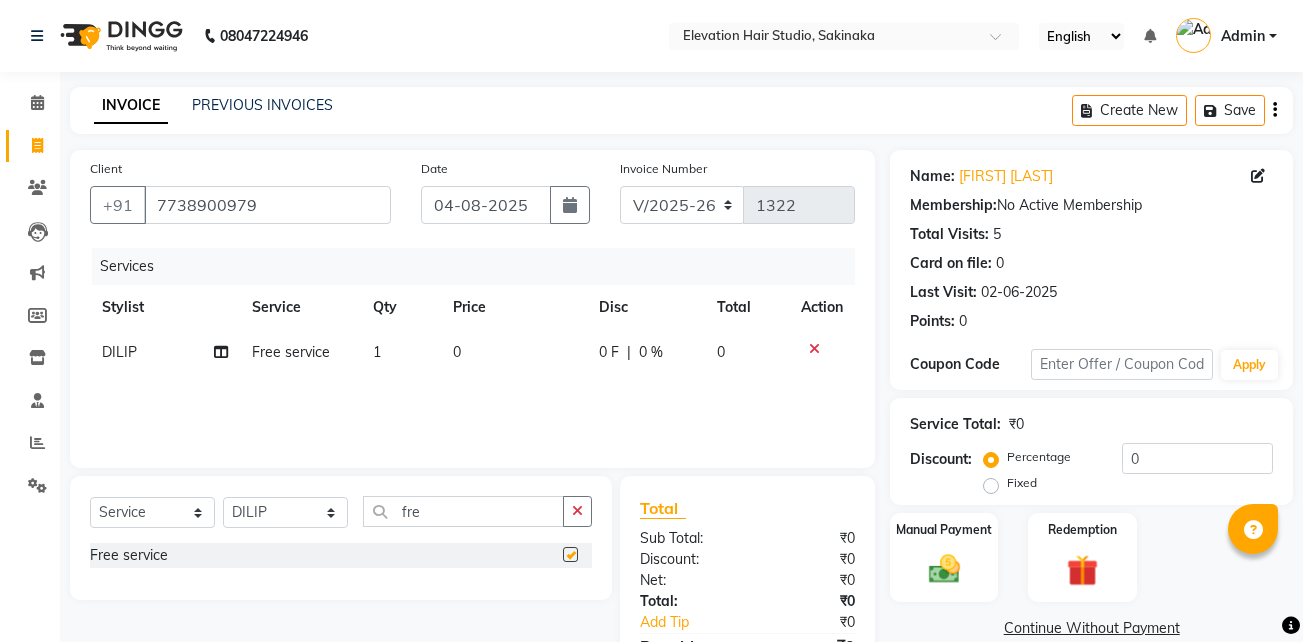 checkbox on "false" 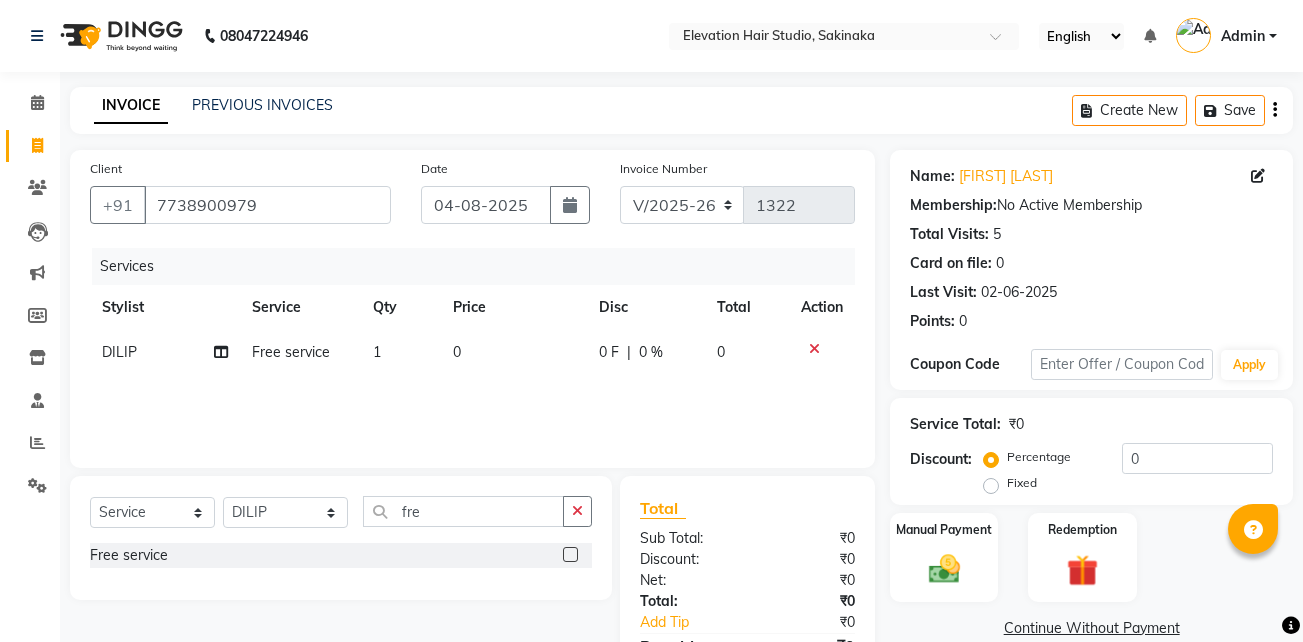 click on "Continue Without Payment" 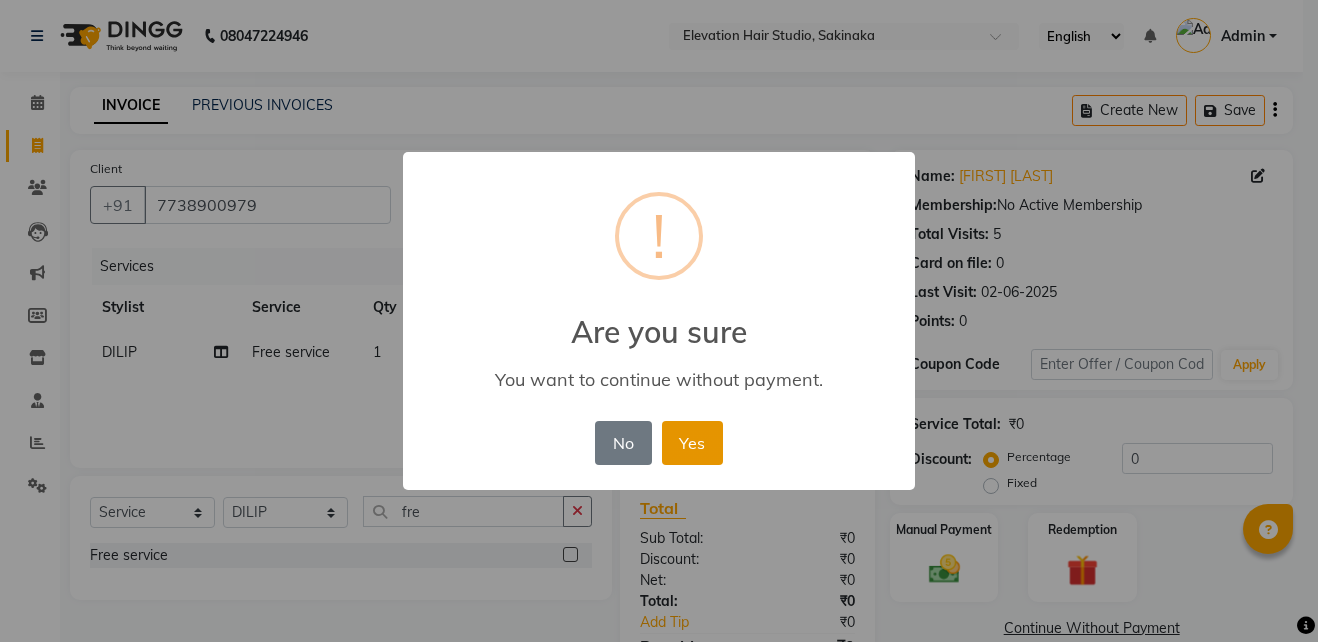 click on "Yes" at bounding box center [692, 443] 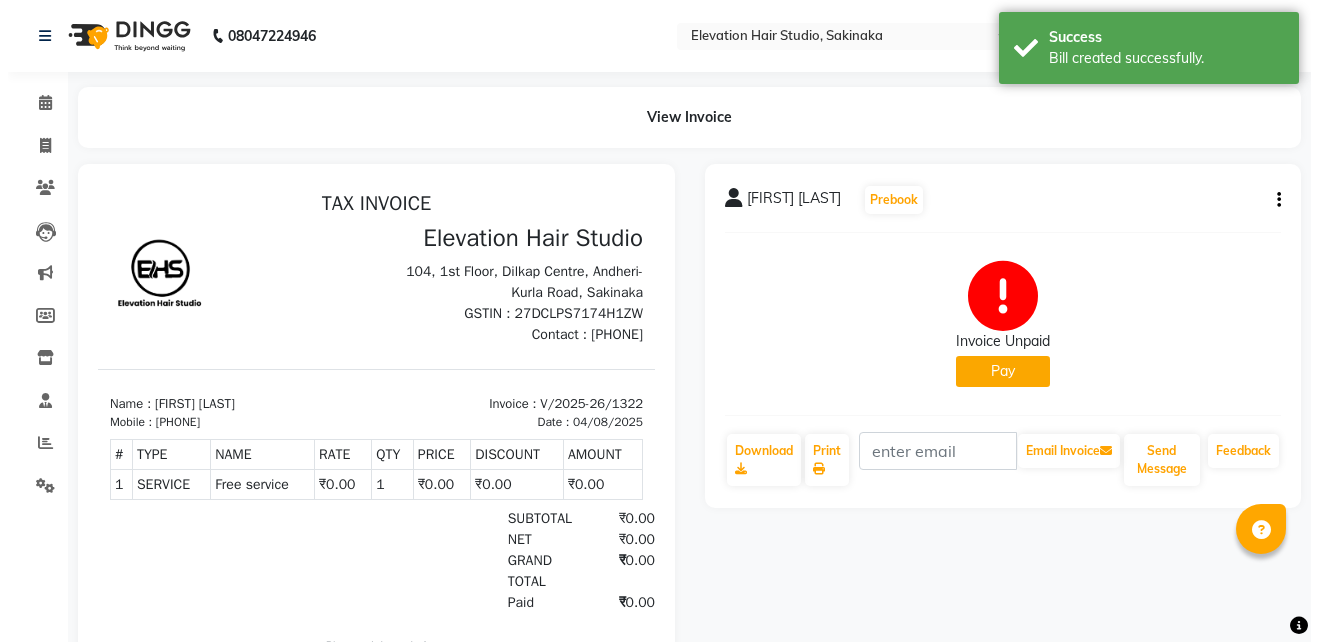 scroll, scrollTop: 0, scrollLeft: 0, axis: both 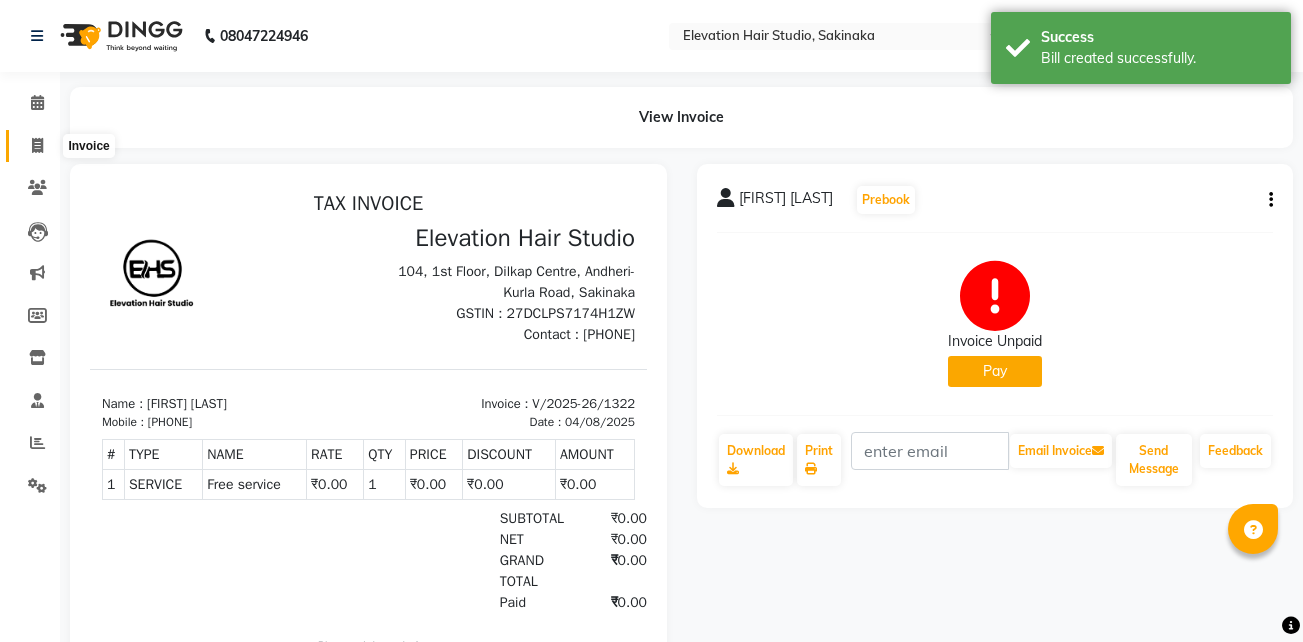 click 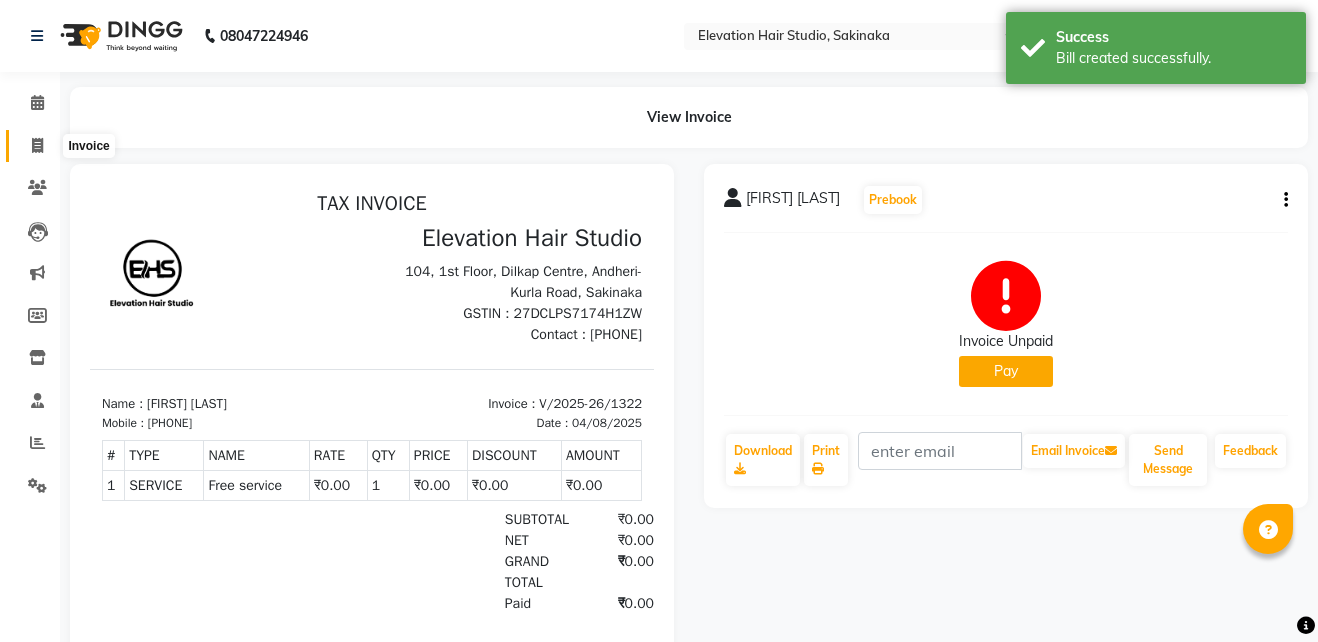 select on "service" 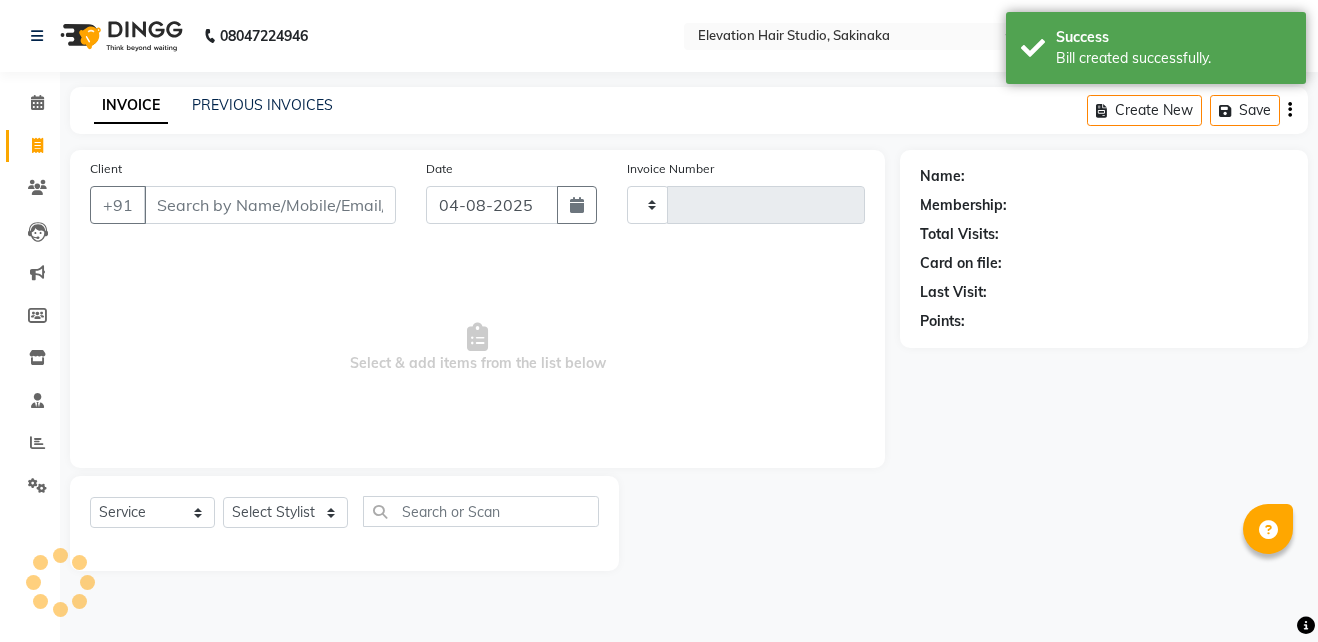 type on "1323" 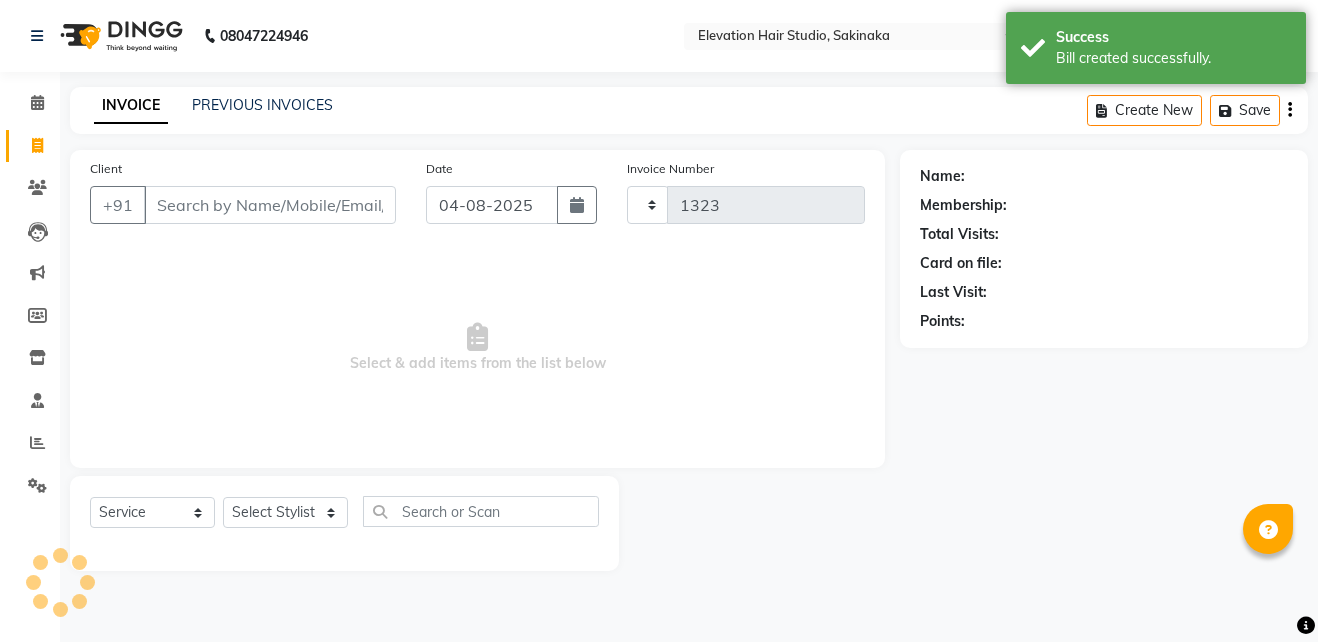 select on "4949" 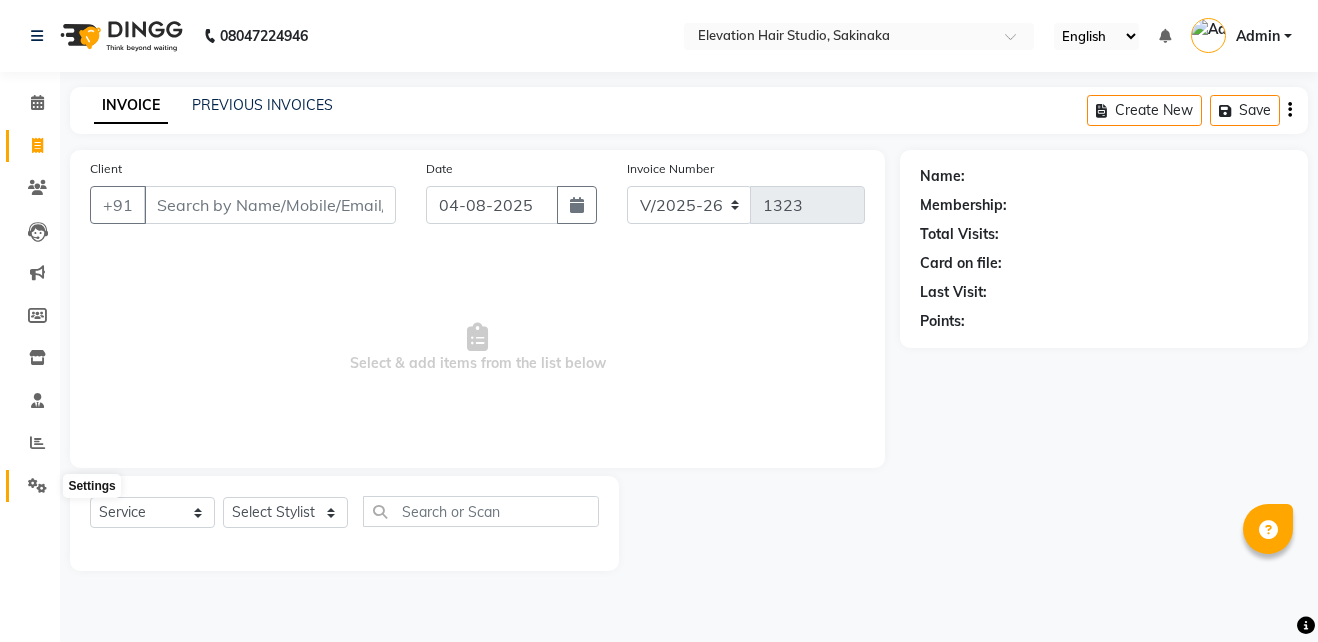 click 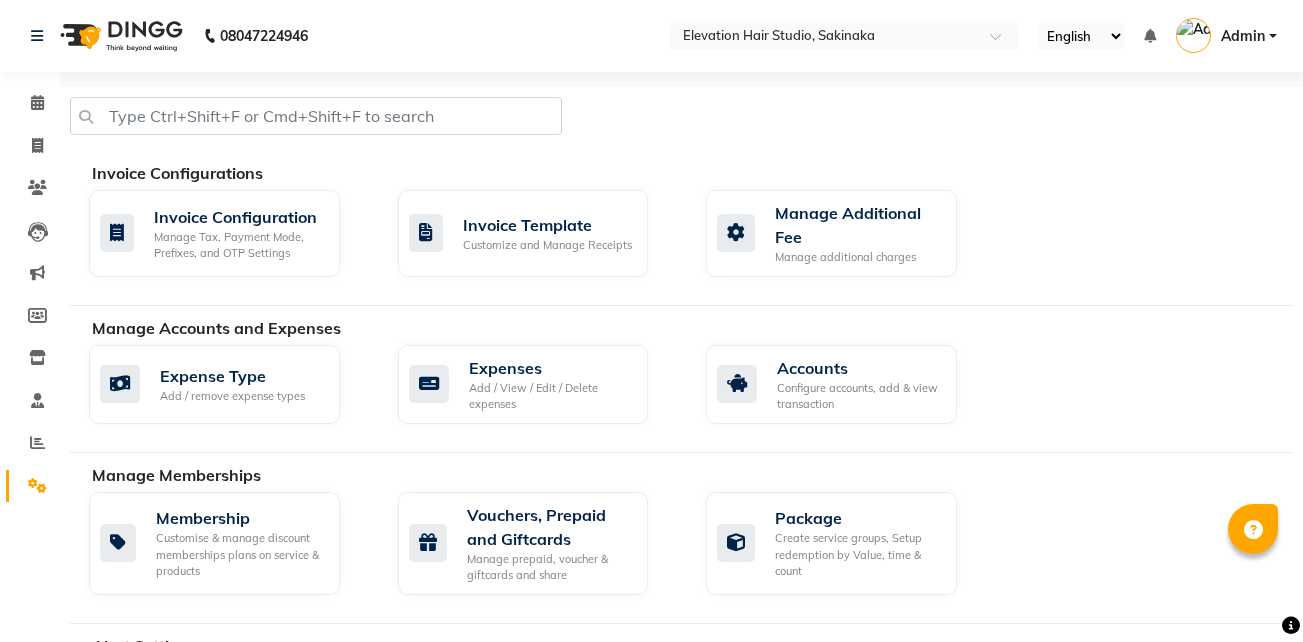click on "Expense Type Add / remove expense types  Expenses Add / View / Edit / Delete expenses  Accounts Configure accounts, add & view transaction" 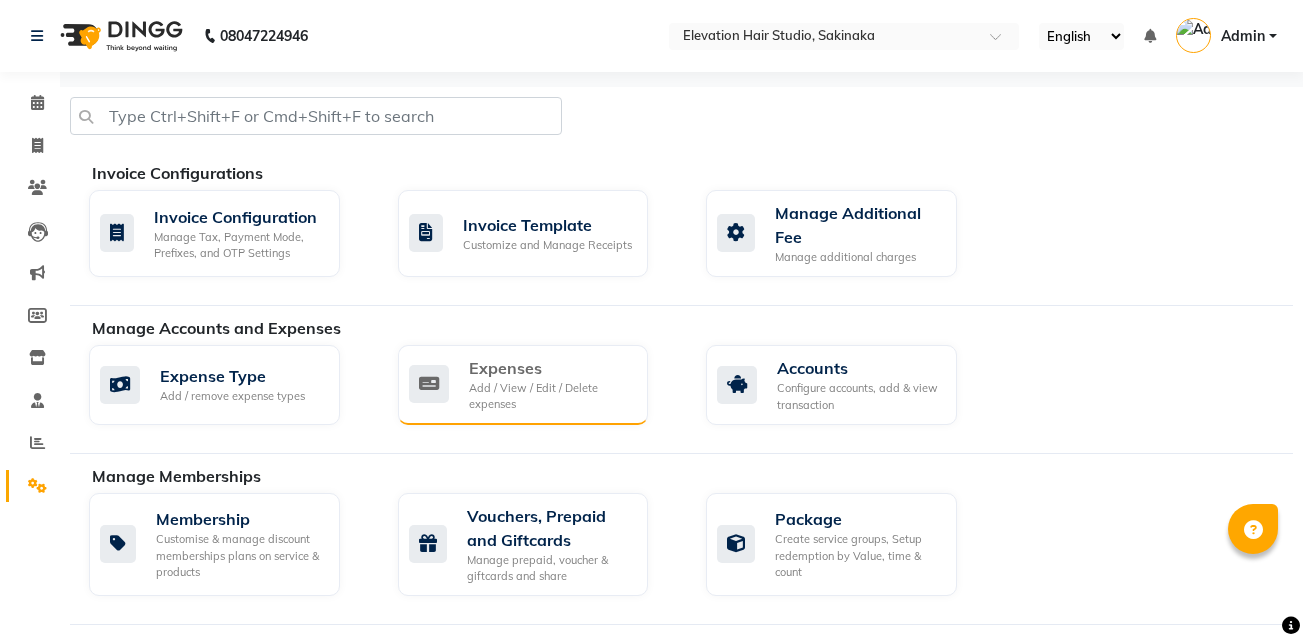 click on "Add / View / Edit / Delete expenses" 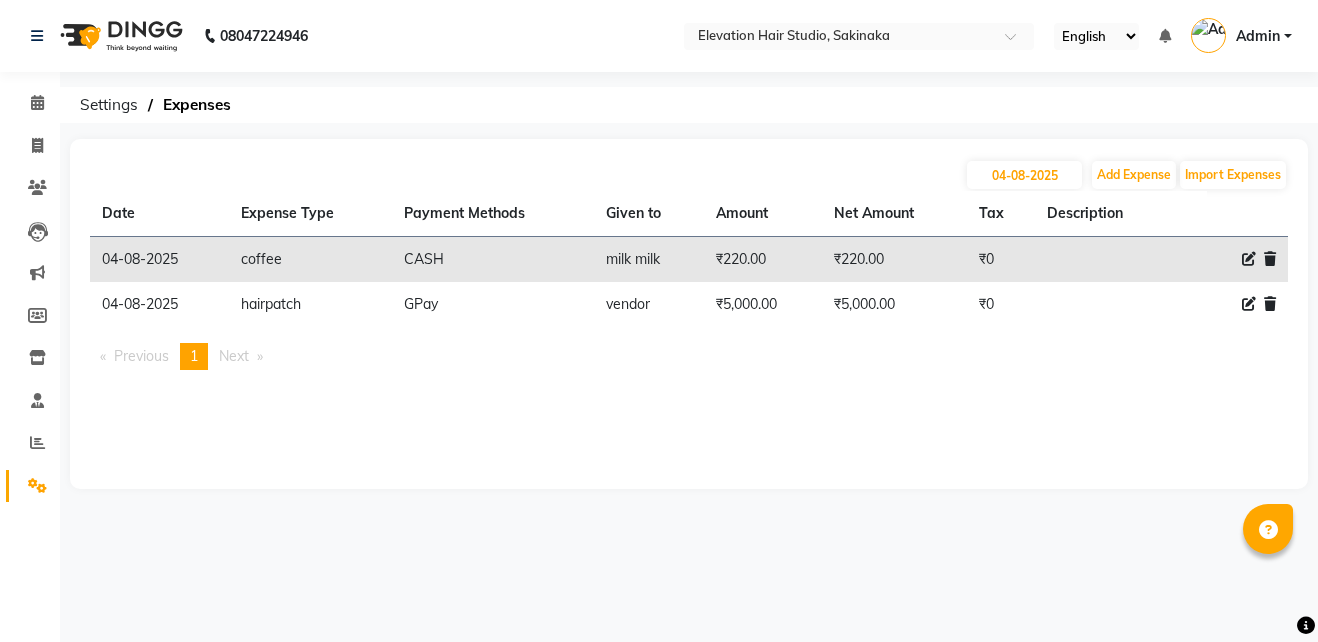 click 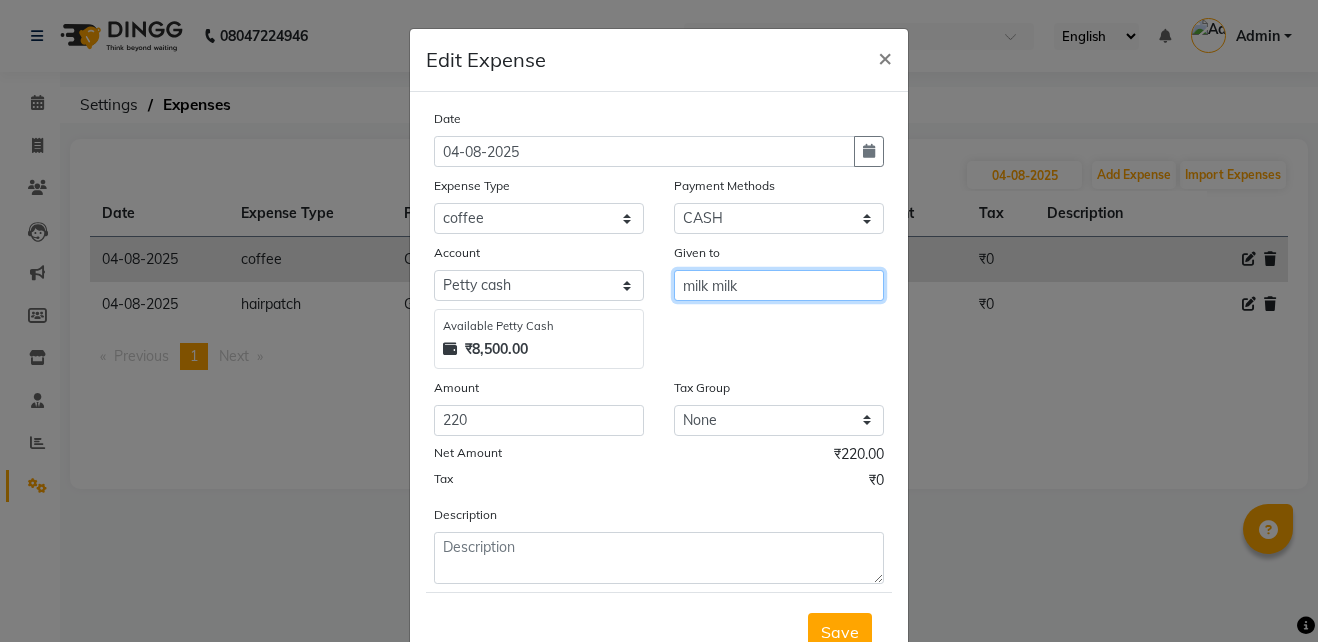 click on "milk milk" at bounding box center [779, 285] 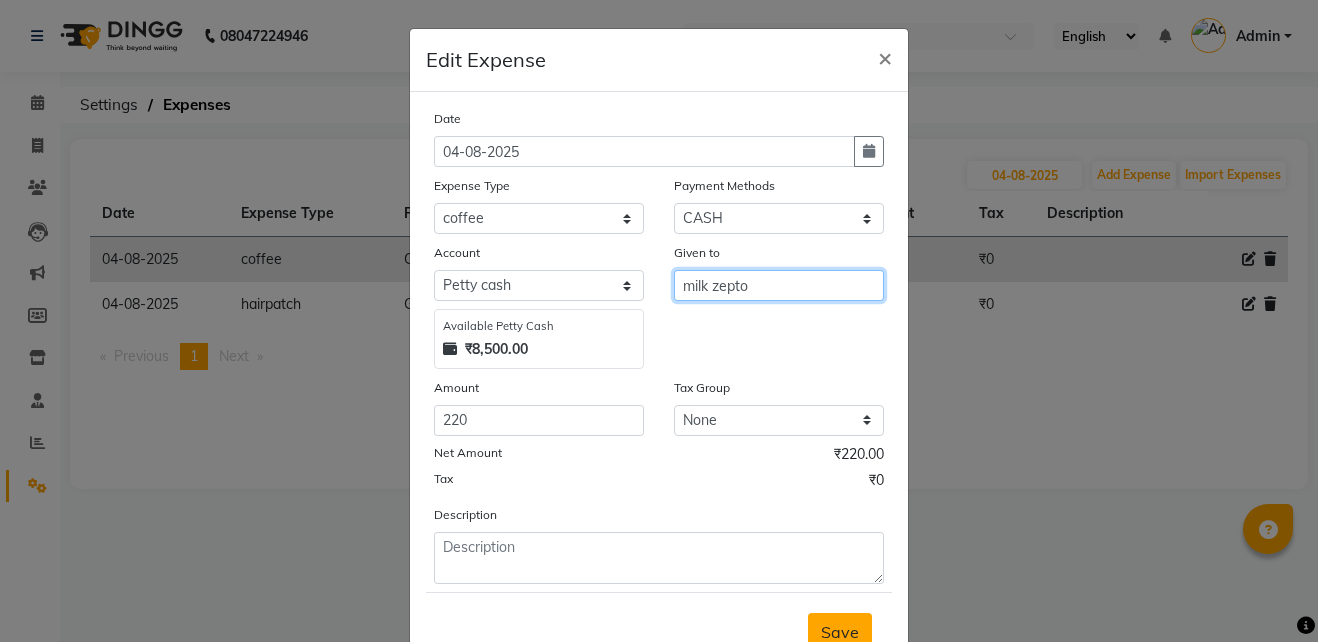 type on "milk zepto" 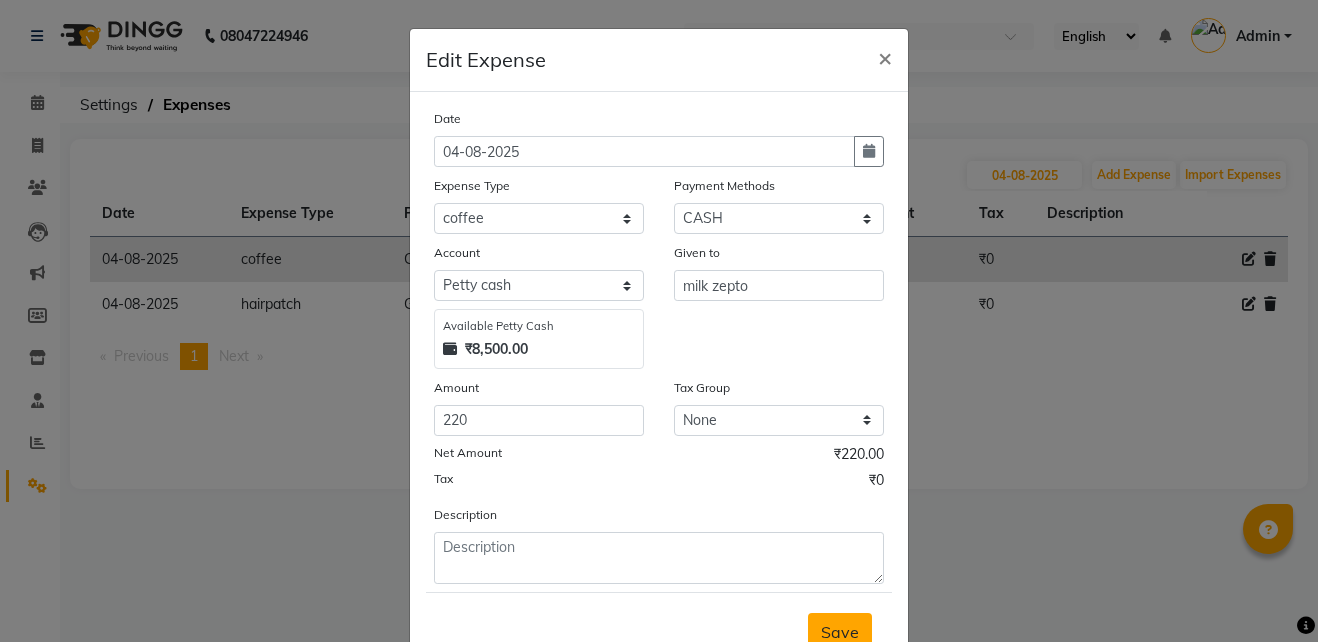 click on "Save" at bounding box center [840, 632] 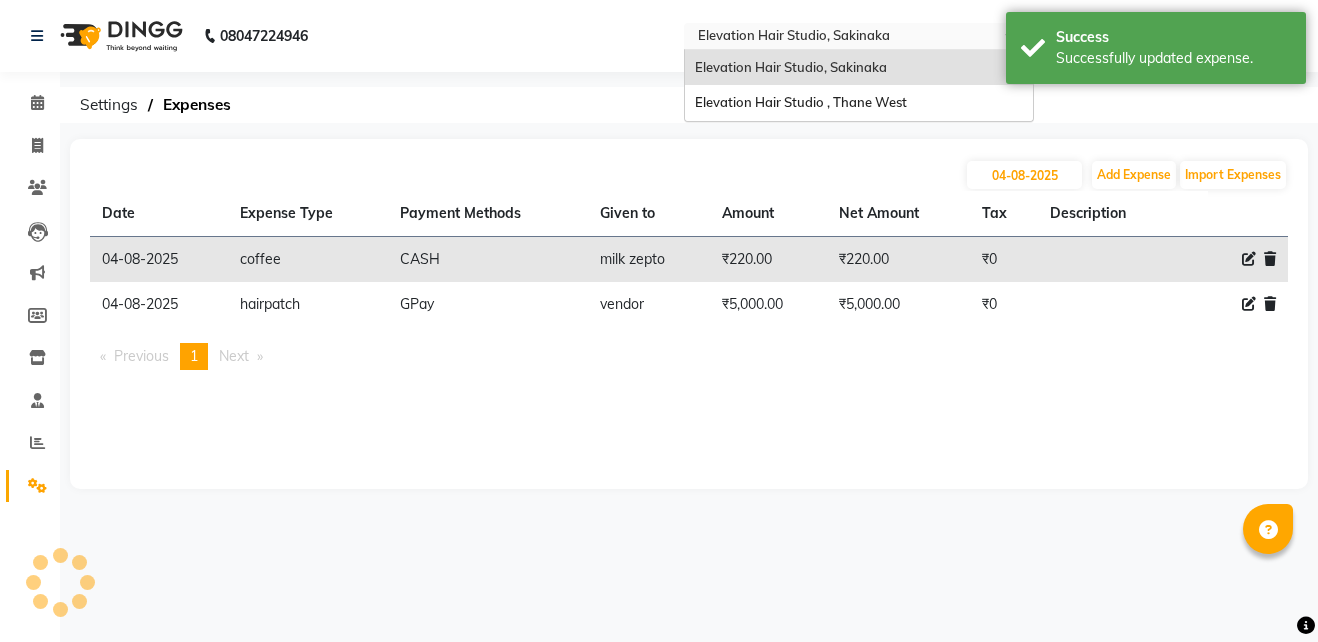 drag, startPoint x: 809, startPoint y: 37, endPoint x: 818, endPoint y: 92, distance: 55.7315 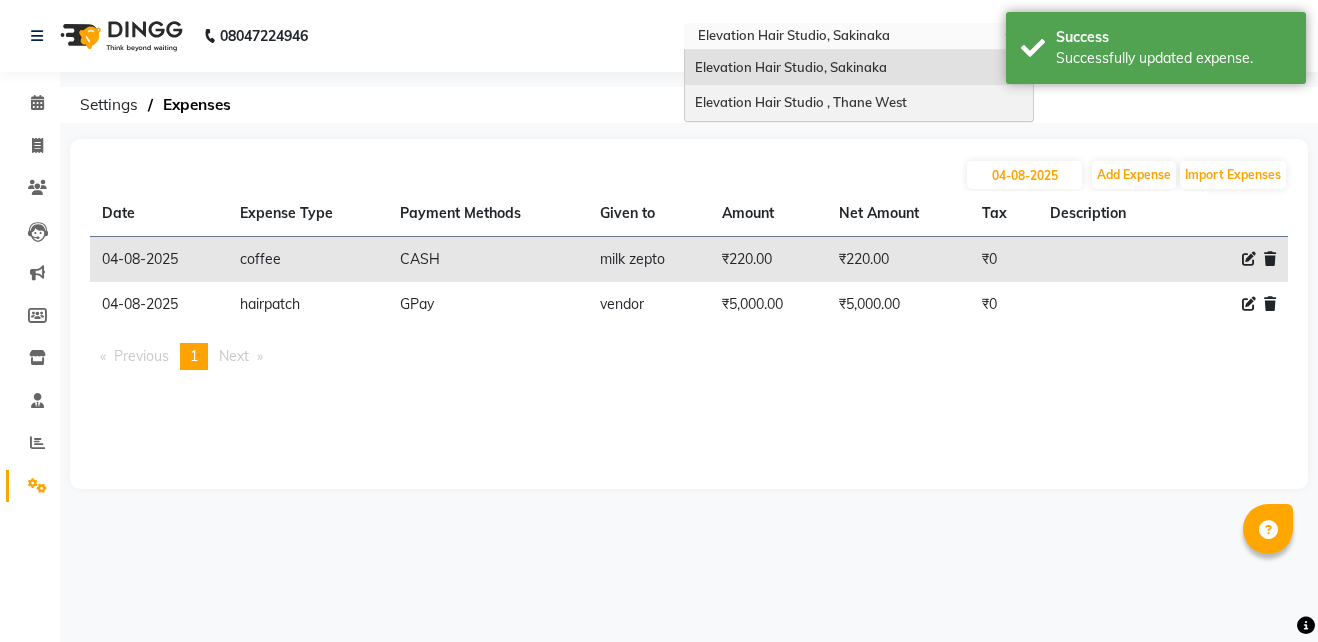 click on "Elevation Hair Studio , Thane West" at bounding box center (859, 103) 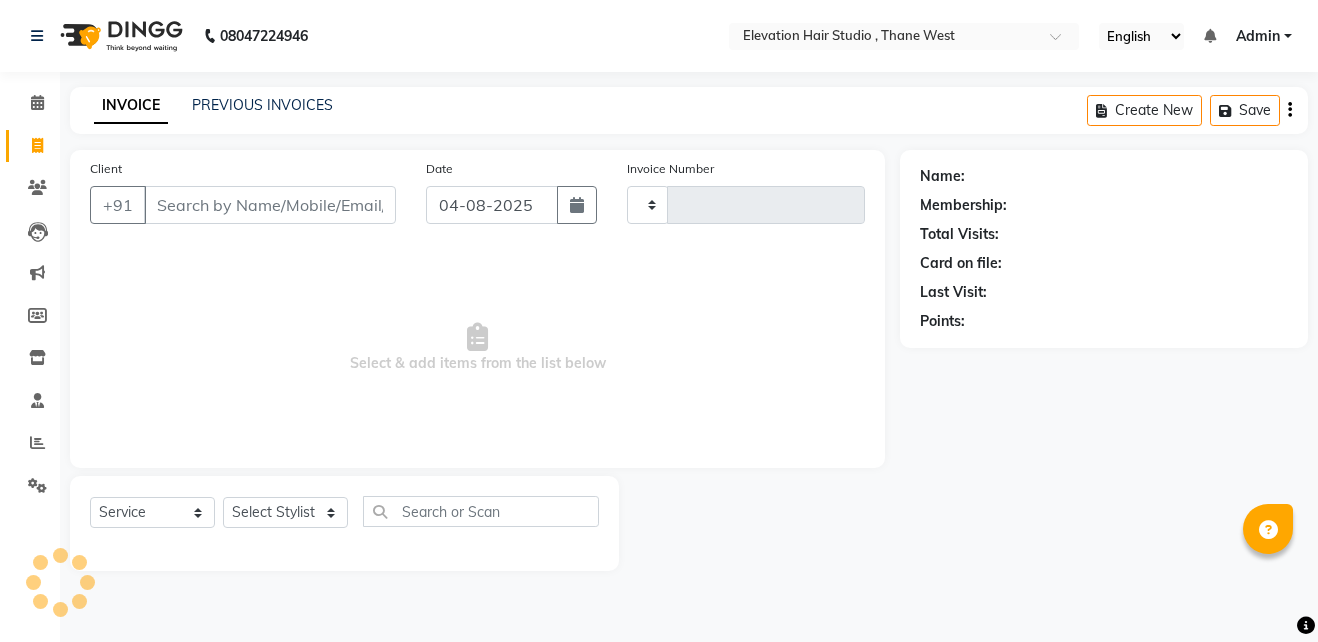 select on "service" 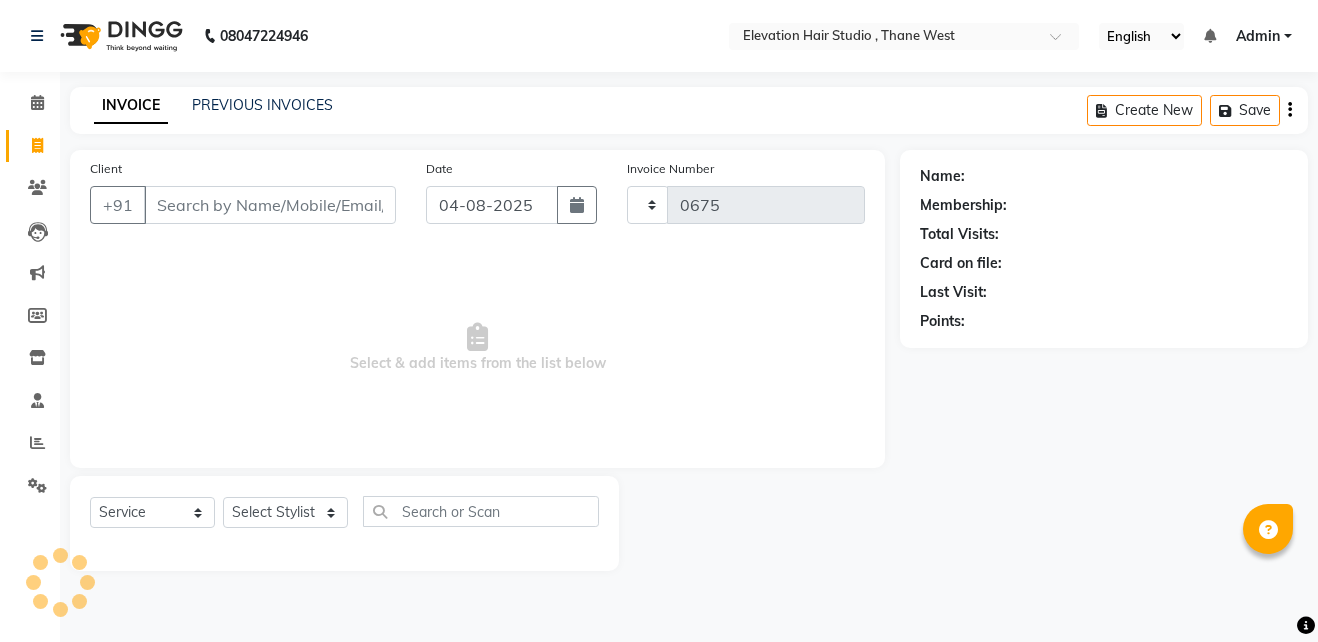select on "6886" 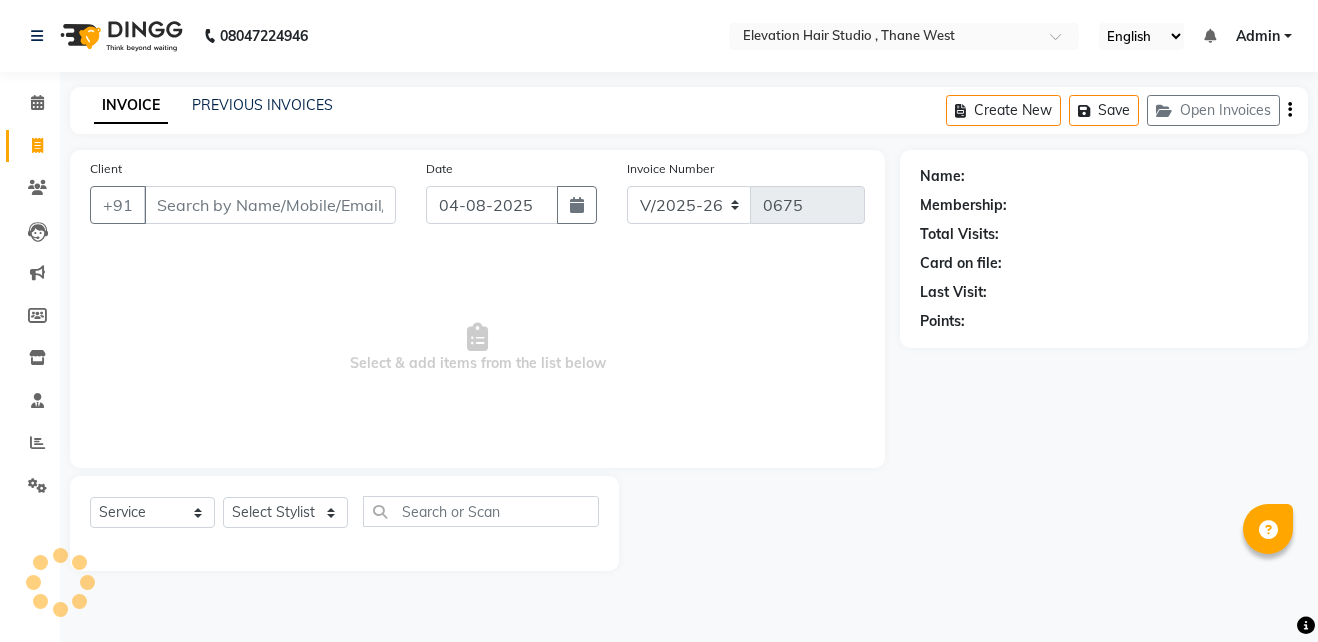 scroll, scrollTop: 0, scrollLeft: 0, axis: both 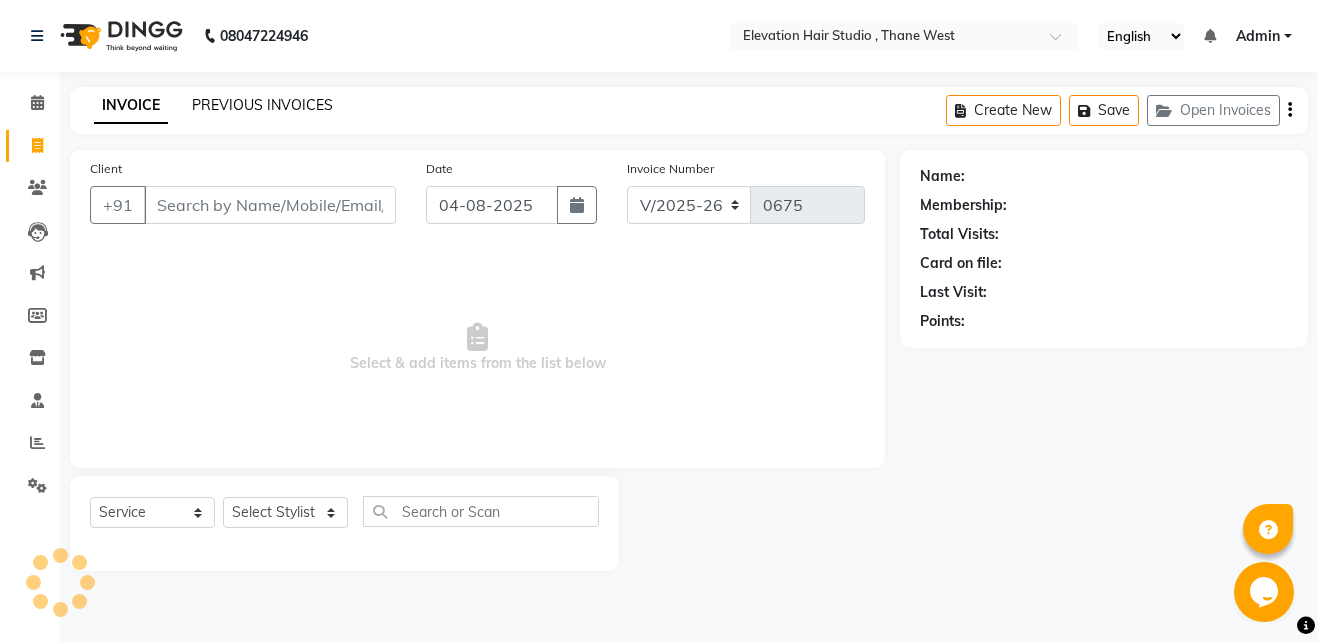 click on "PREVIOUS INVOICES" 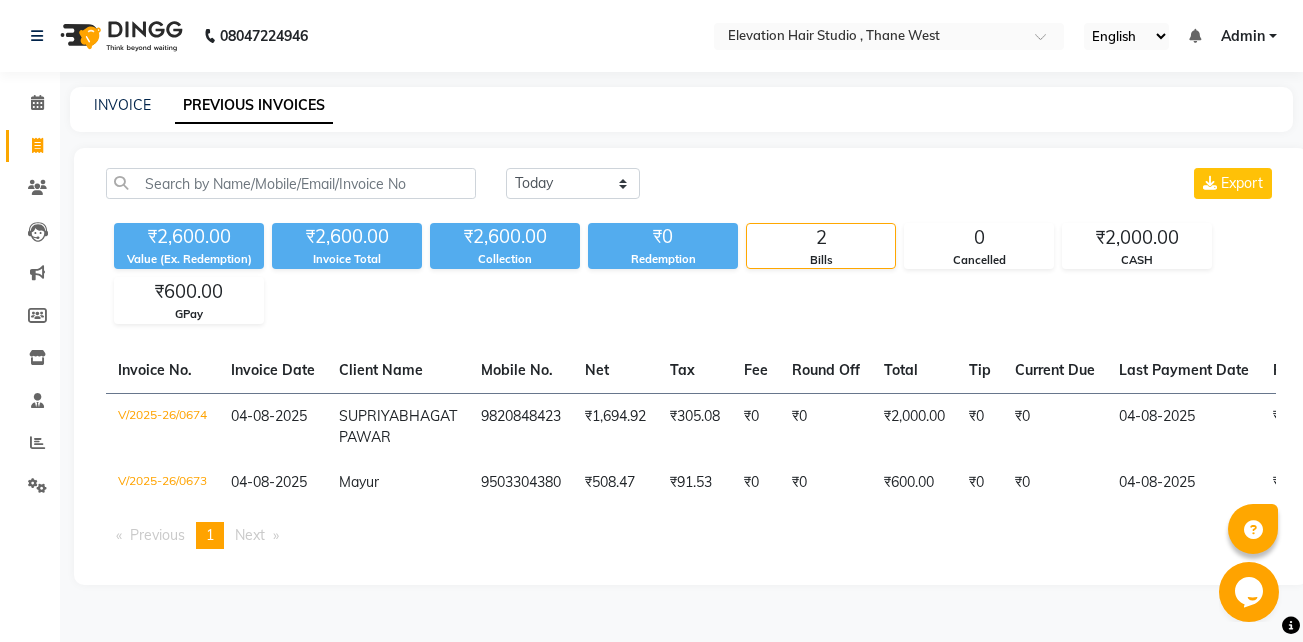 scroll, scrollTop: 9, scrollLeft: 0, axis: vertical 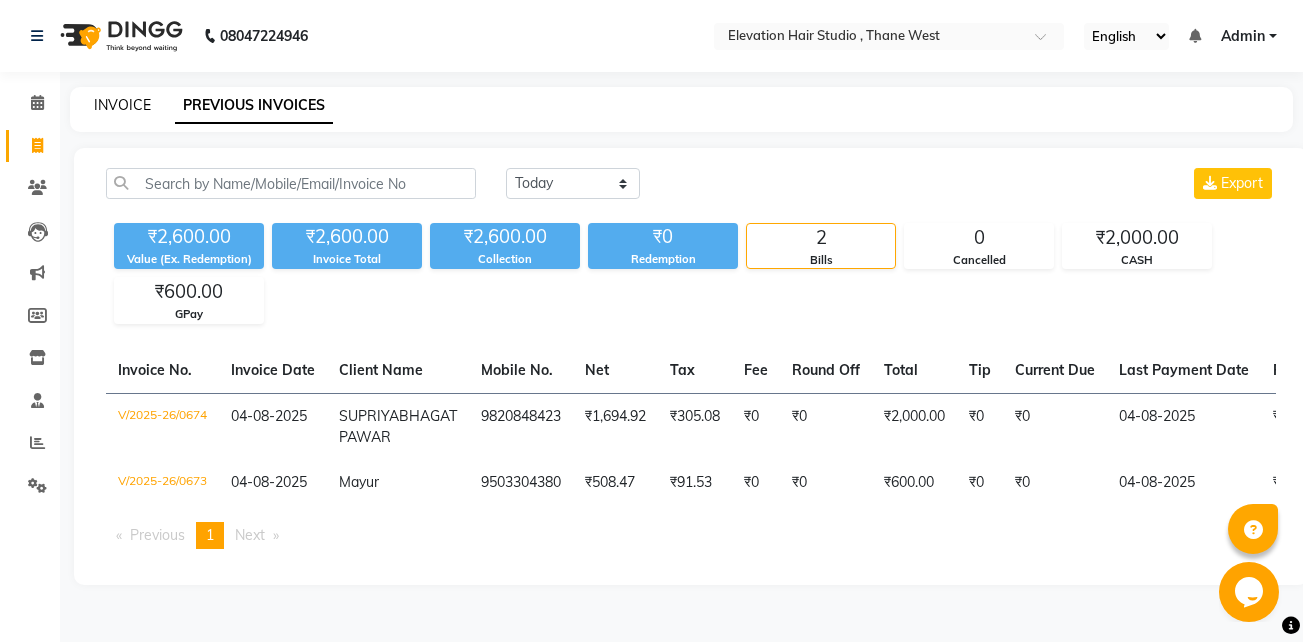 click on "INVOICE" 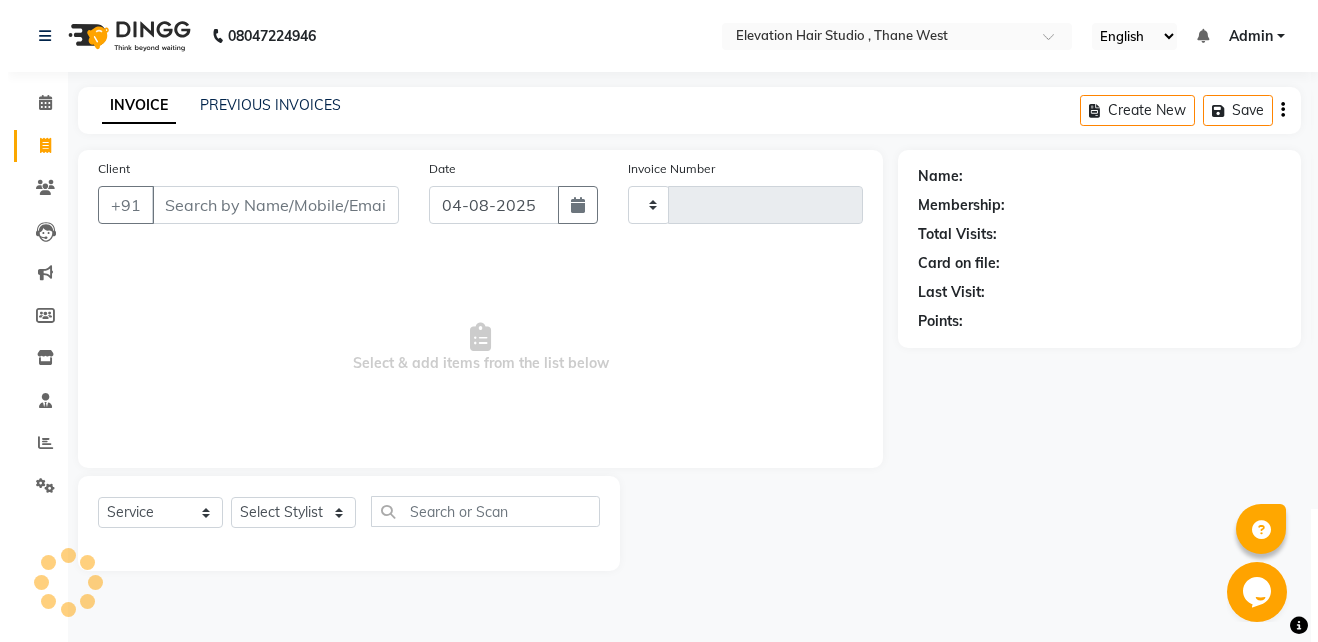 scroll, scrollTop: 0, scrollLeft: 0, axis: both 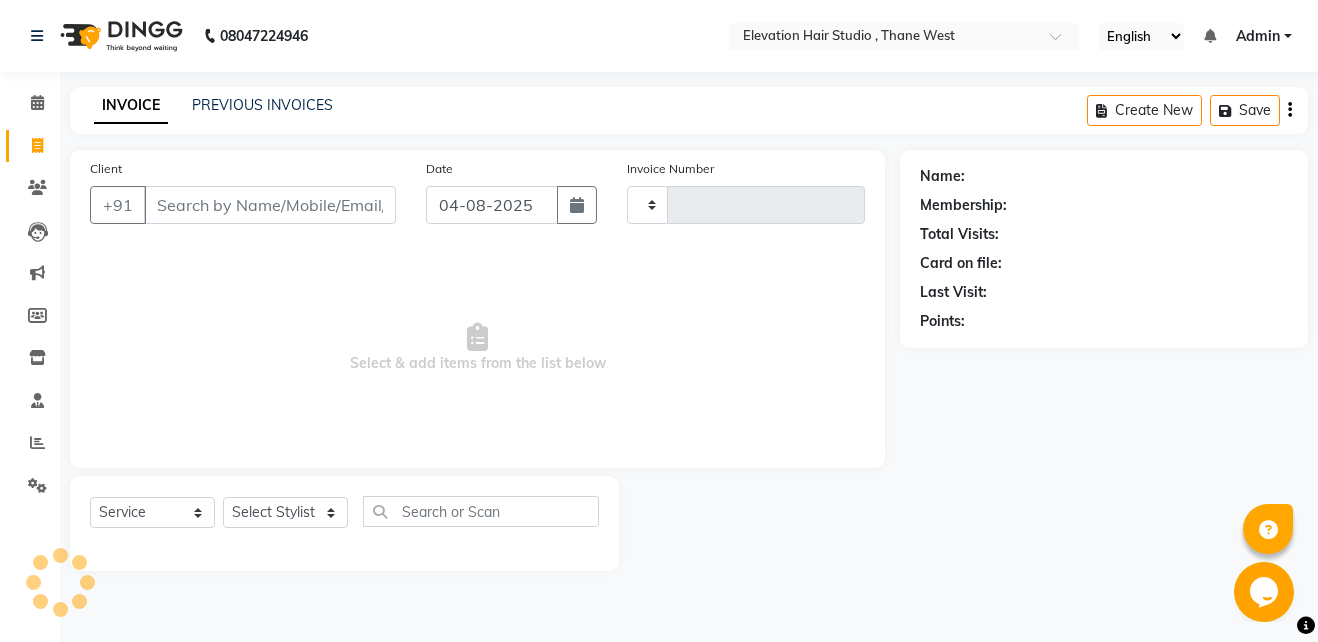 type on "0675" 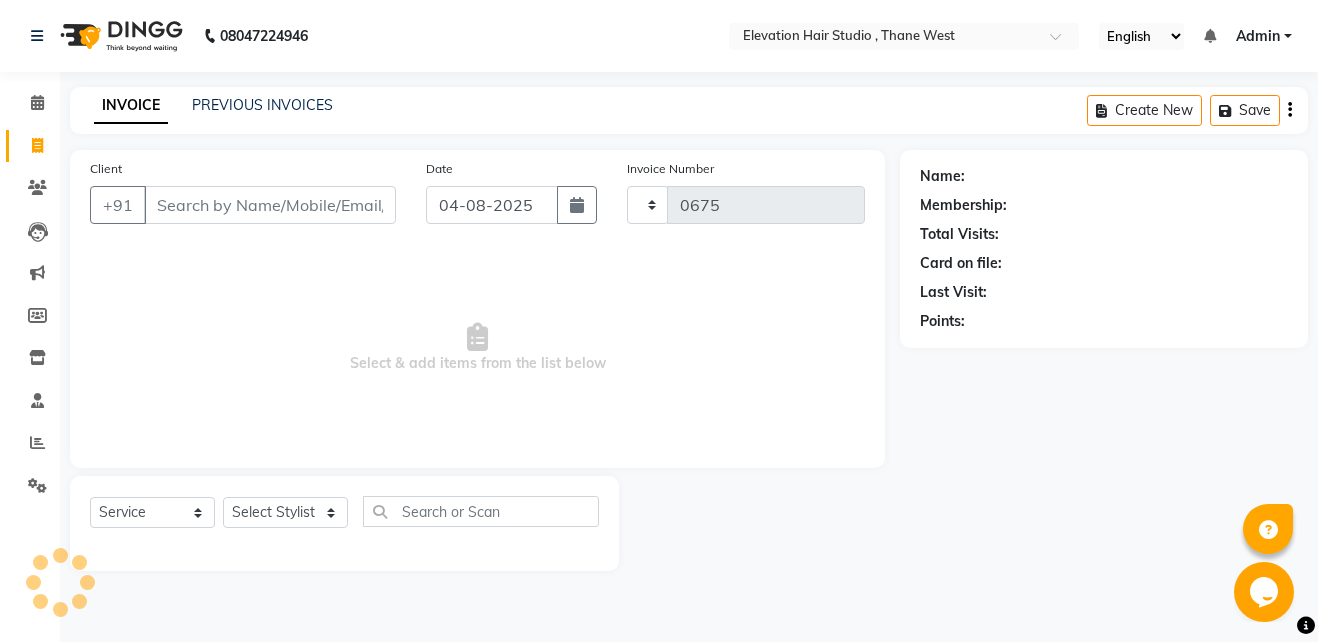 select on "6886" 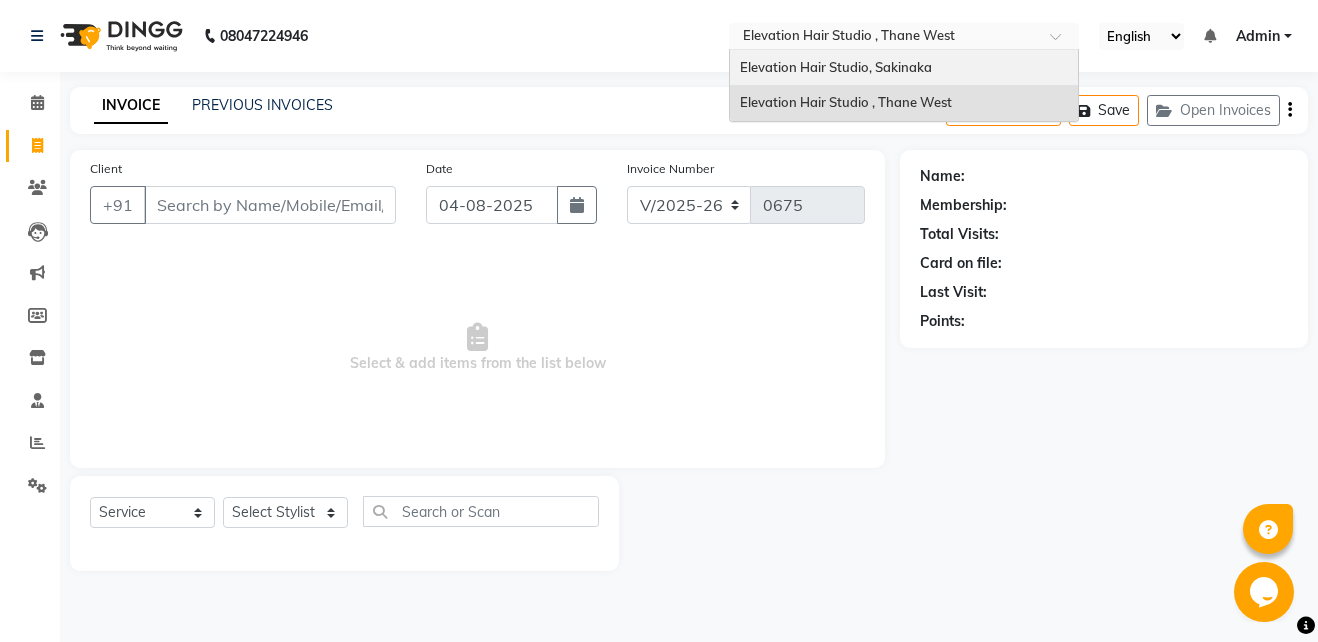 drag, startPoint x: 806, startPoint y: 46, endPoint x: 818, endPoint y: 69, distance: 25.942244 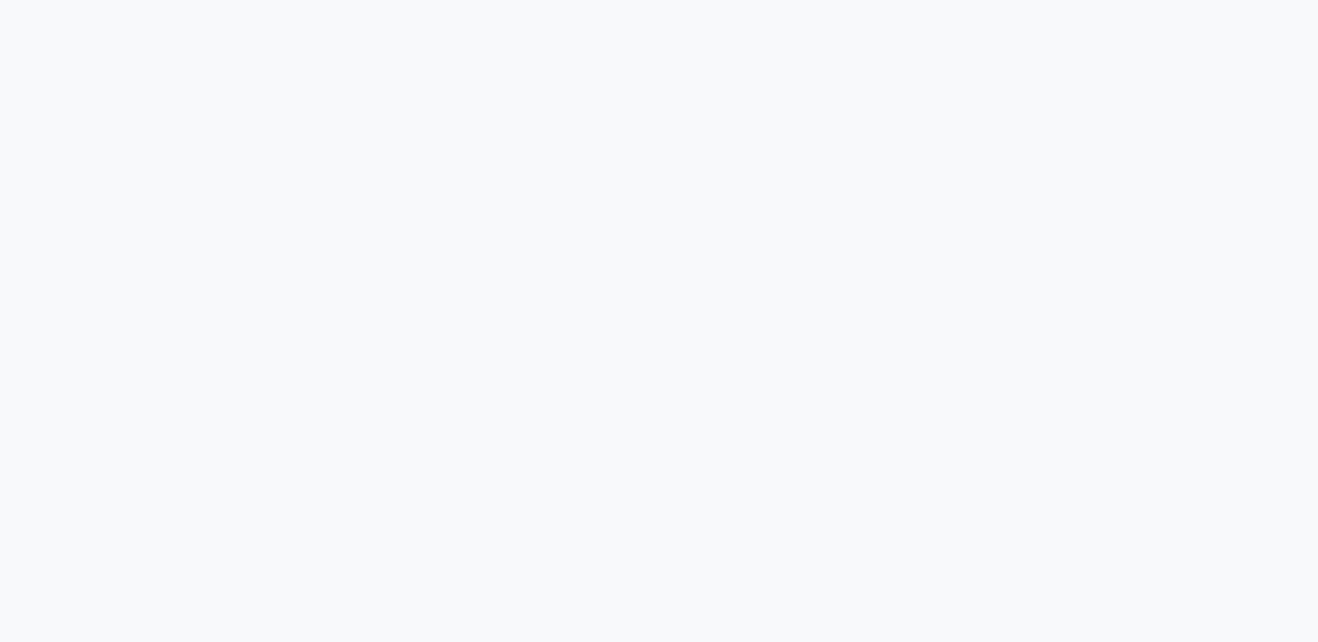 scroll, scrollTop: 0, scrollLeft: 0, axis: both 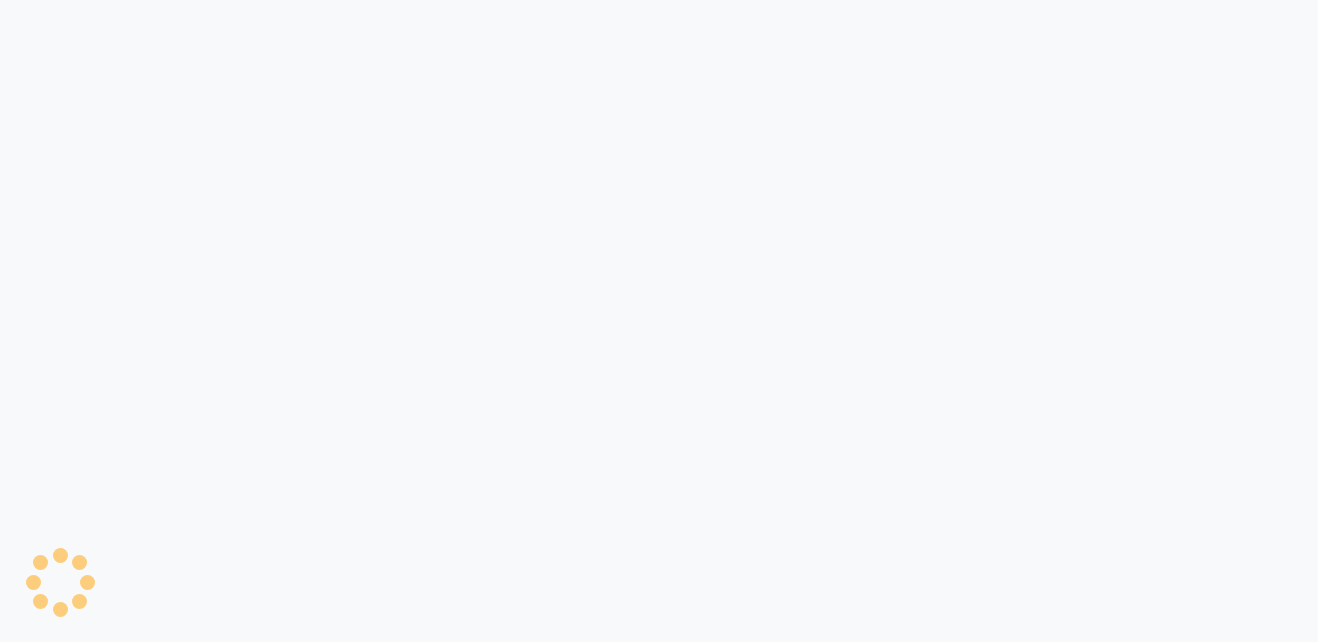 select on "service" 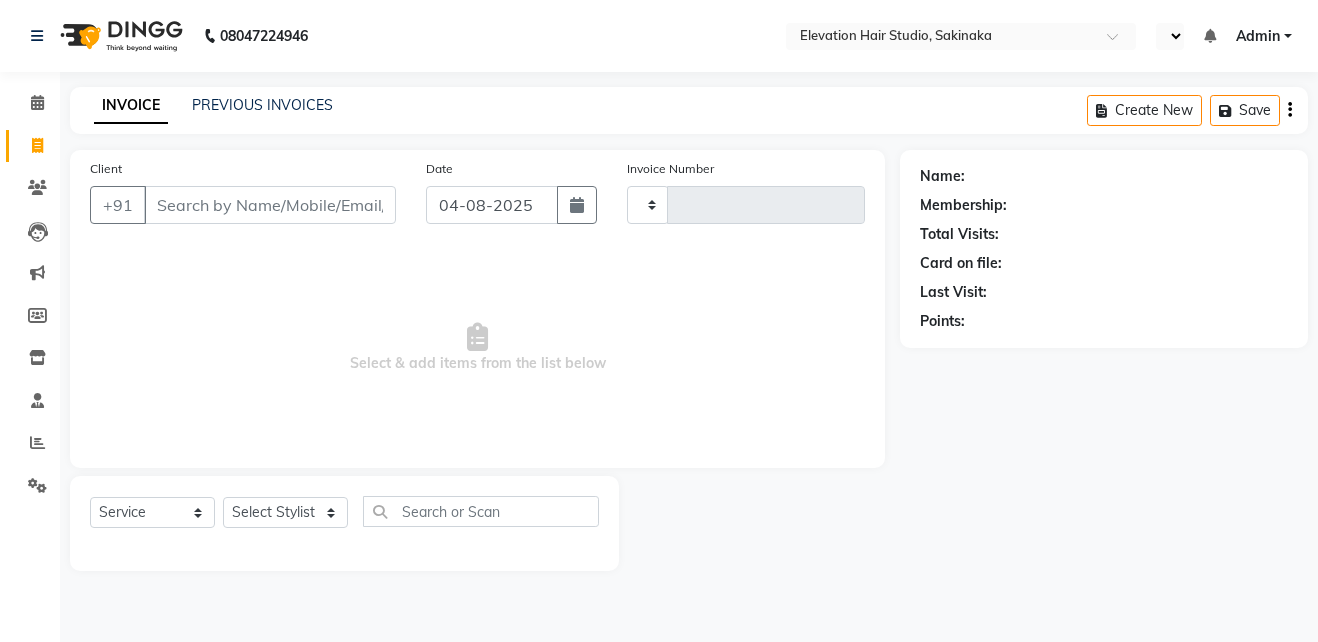 select on "en" 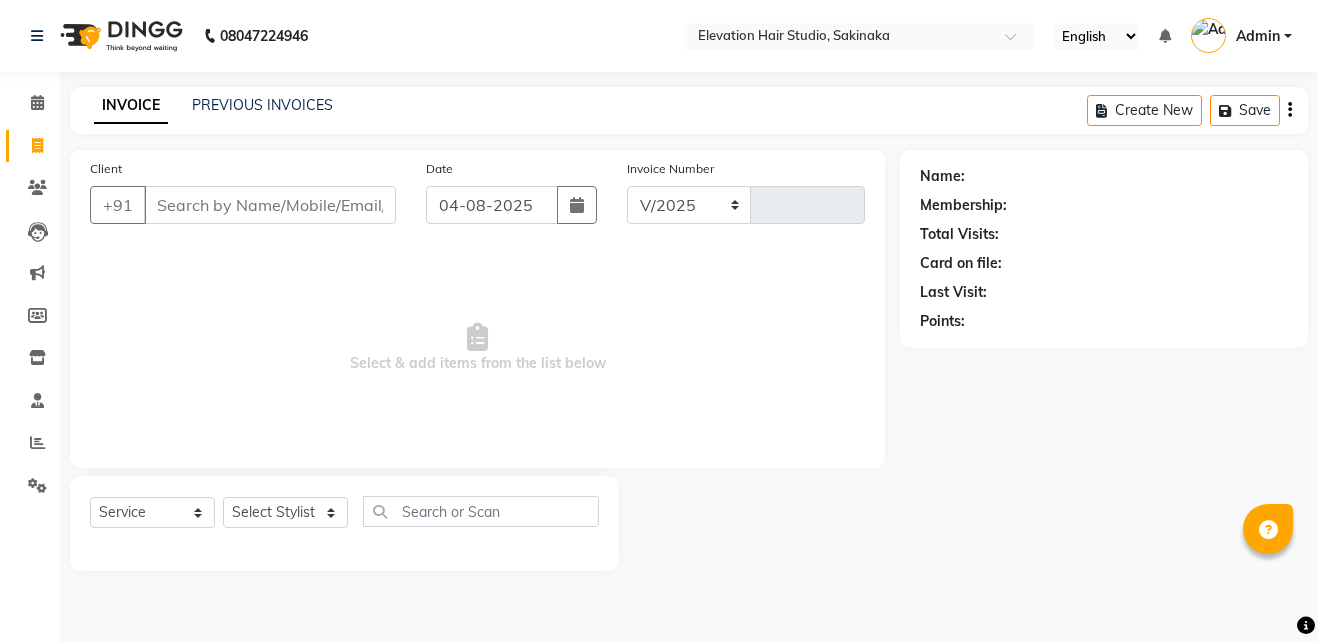 select on "4949" 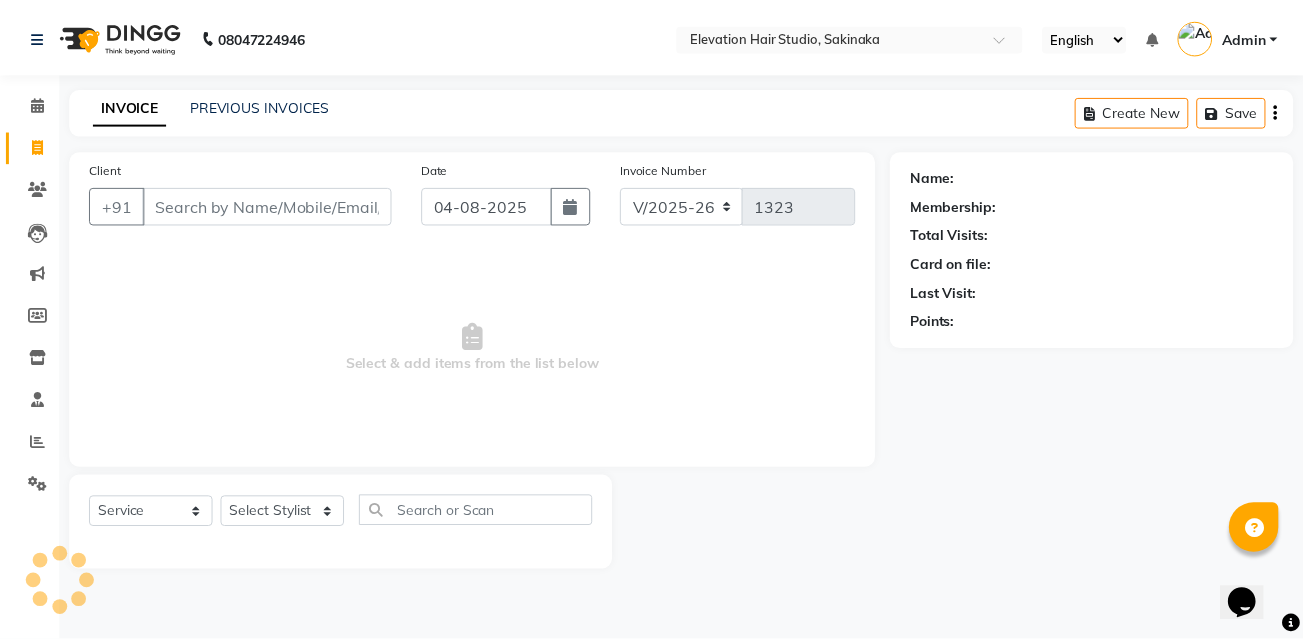 scroll, scrollTop: 0, scrollLeft: 0, axis: both 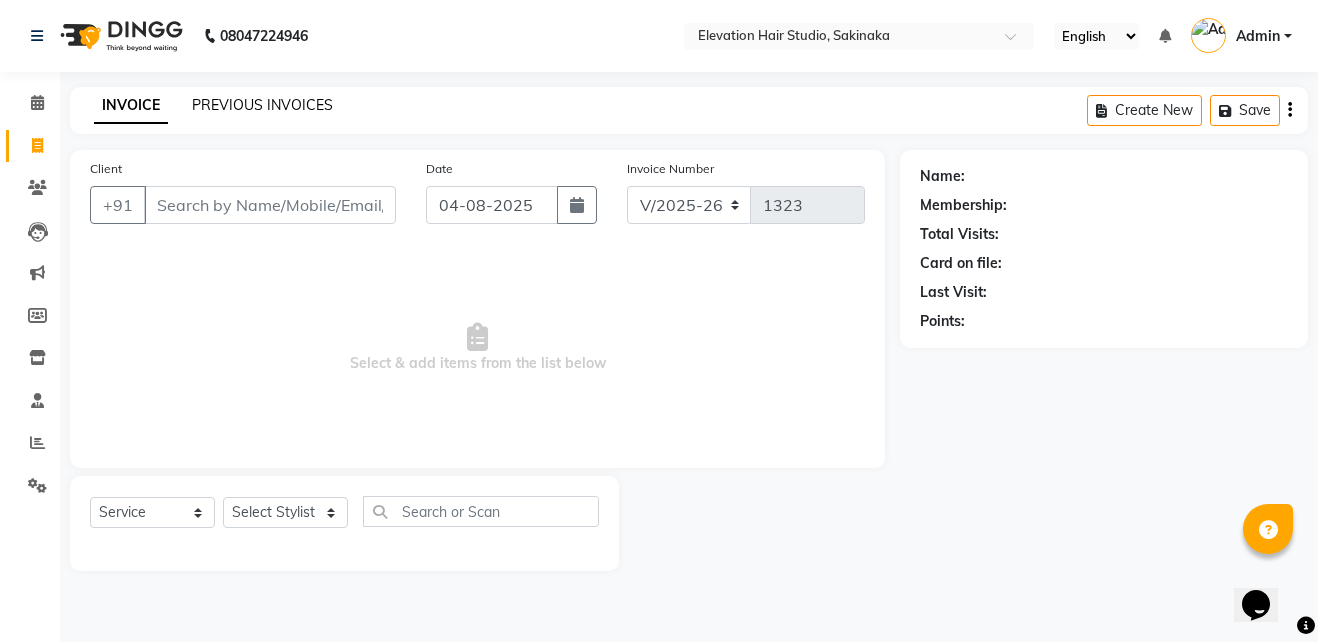 click on "PREVIOUS INVOICES" 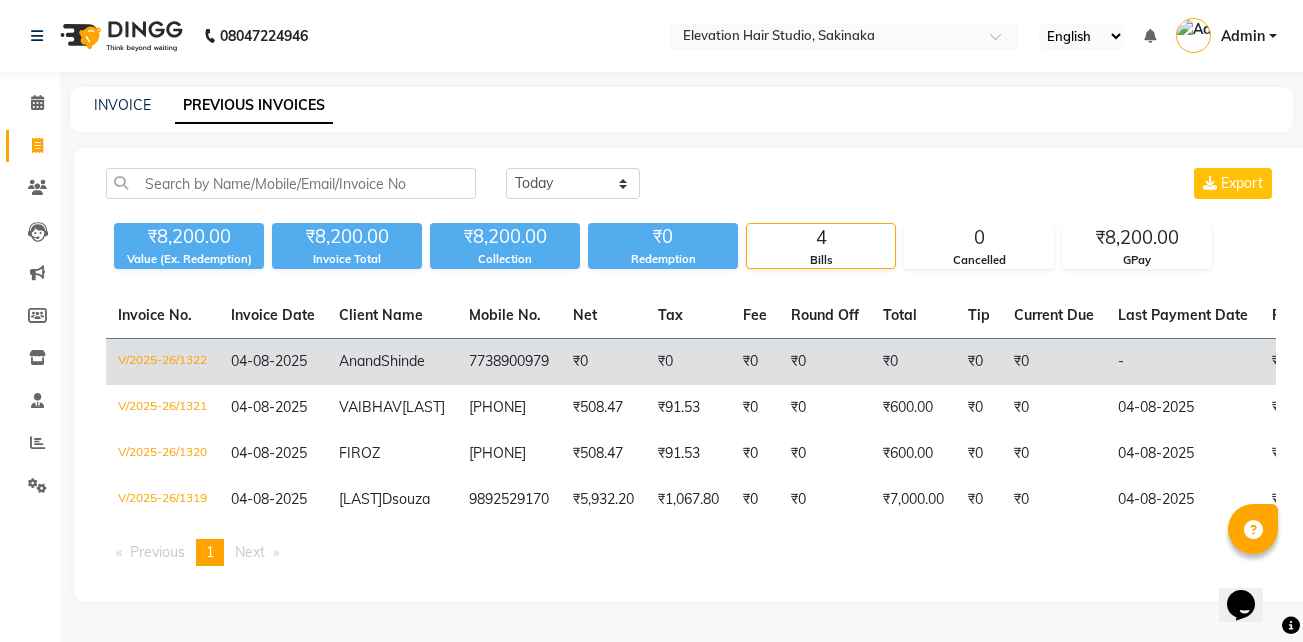 scroll, scrollTop: 0, scrollLeft: 15, axis: horizontal 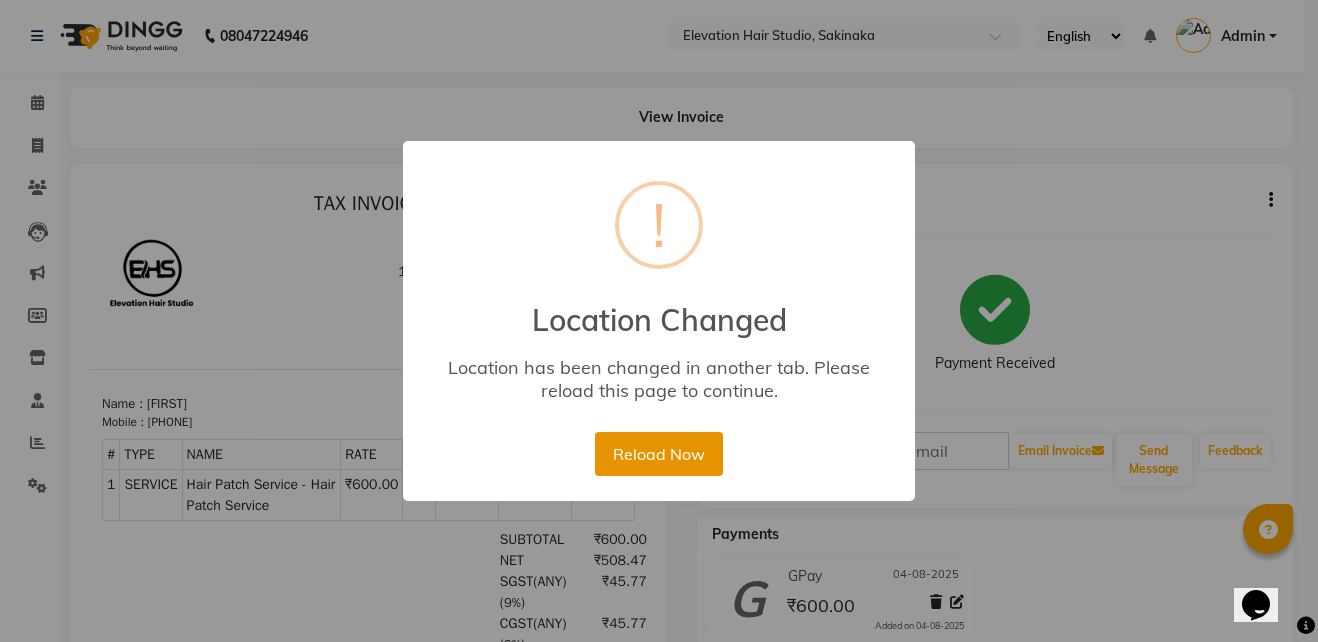 click on "Reload Now" at bounding box center (658, 454) 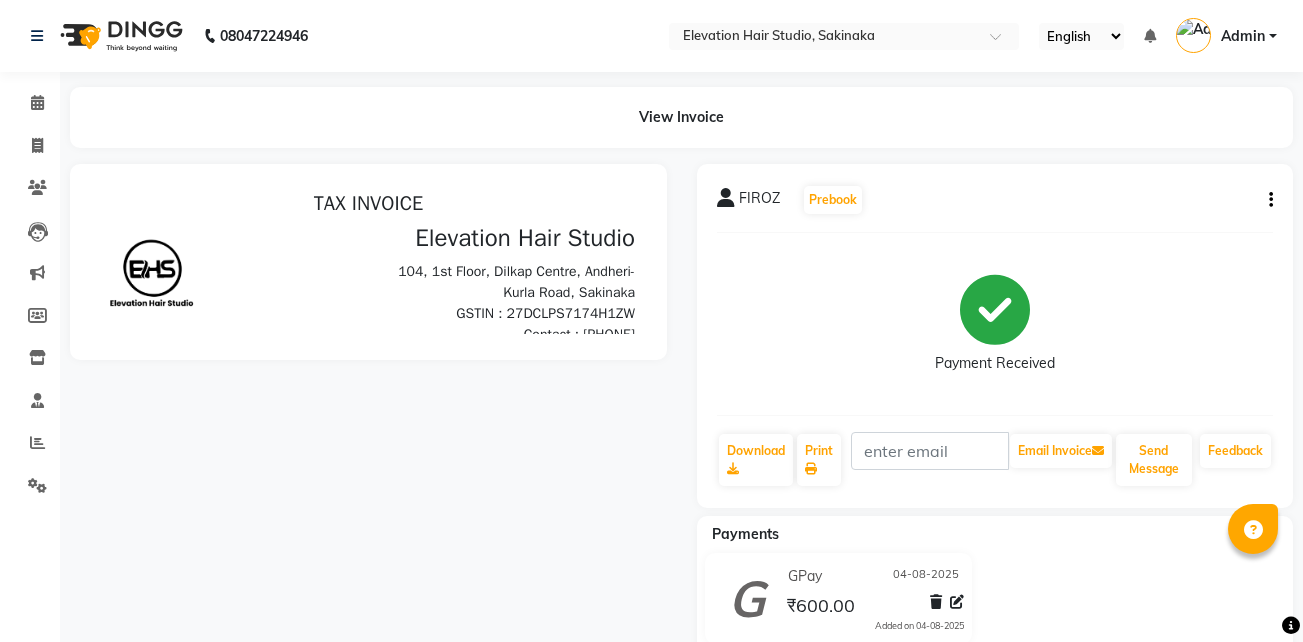 scroll, scrollTop: 0, scrollLeft: 0, axis: both 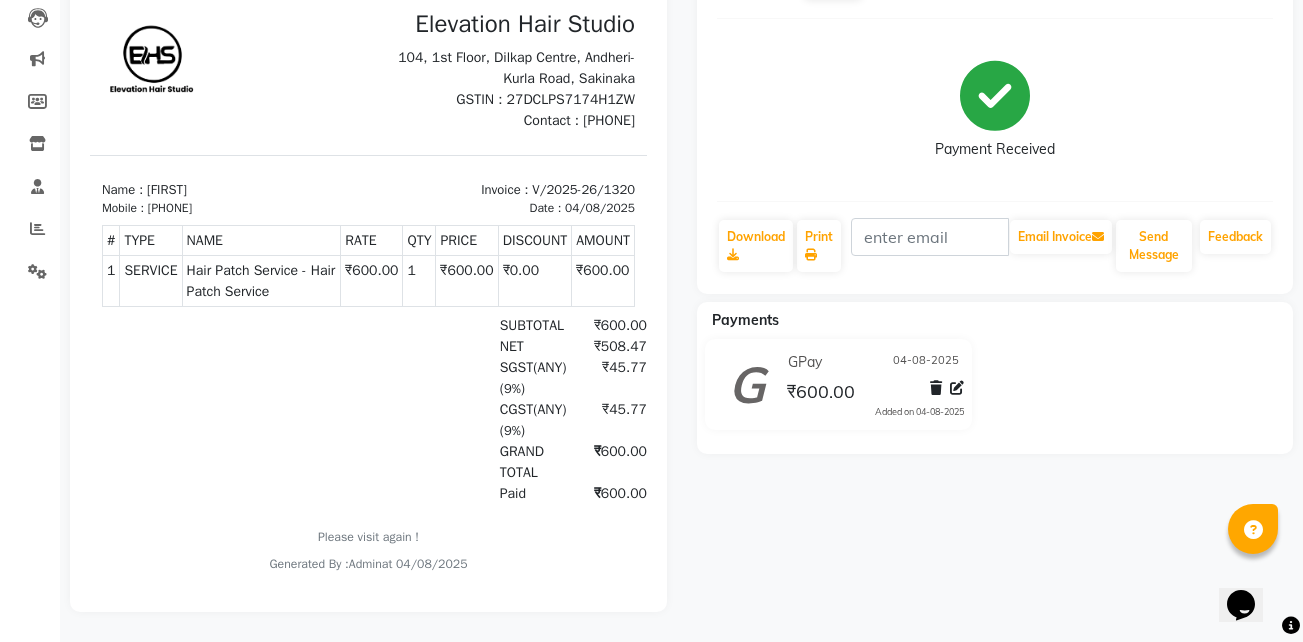 click on "Paid
₹600.00" at bounding box center [457, 493] 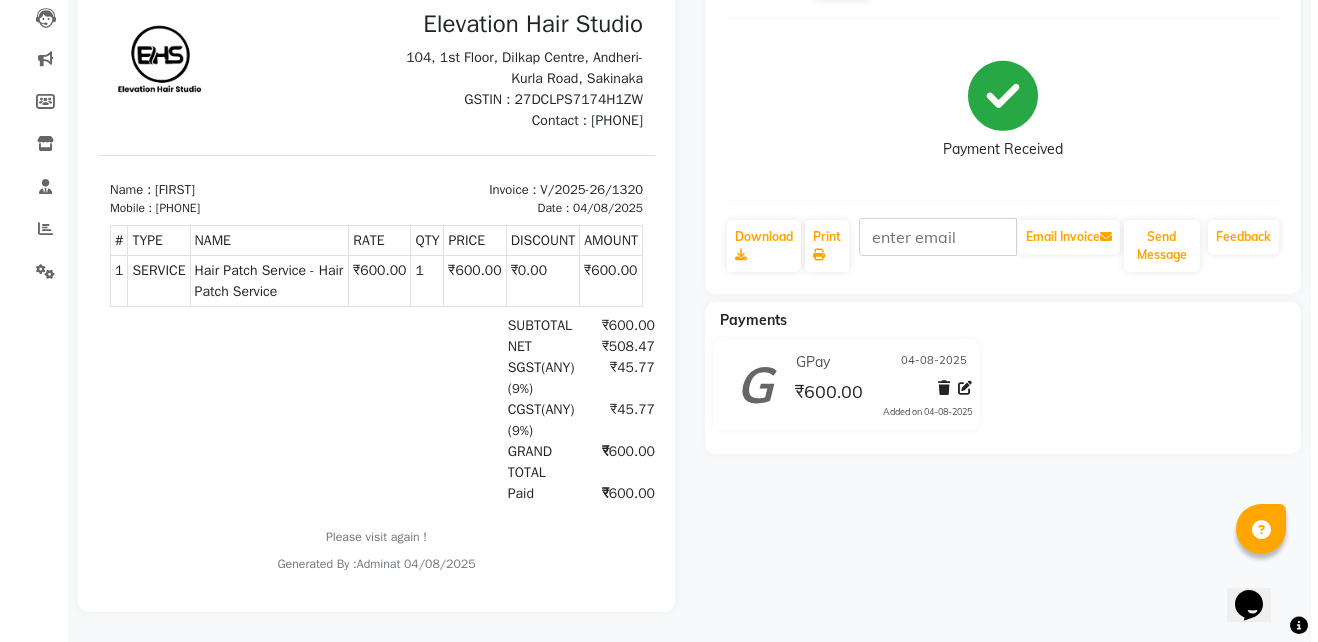 scroll, scrollTop: 0, scrollLeft: 0, axis: both 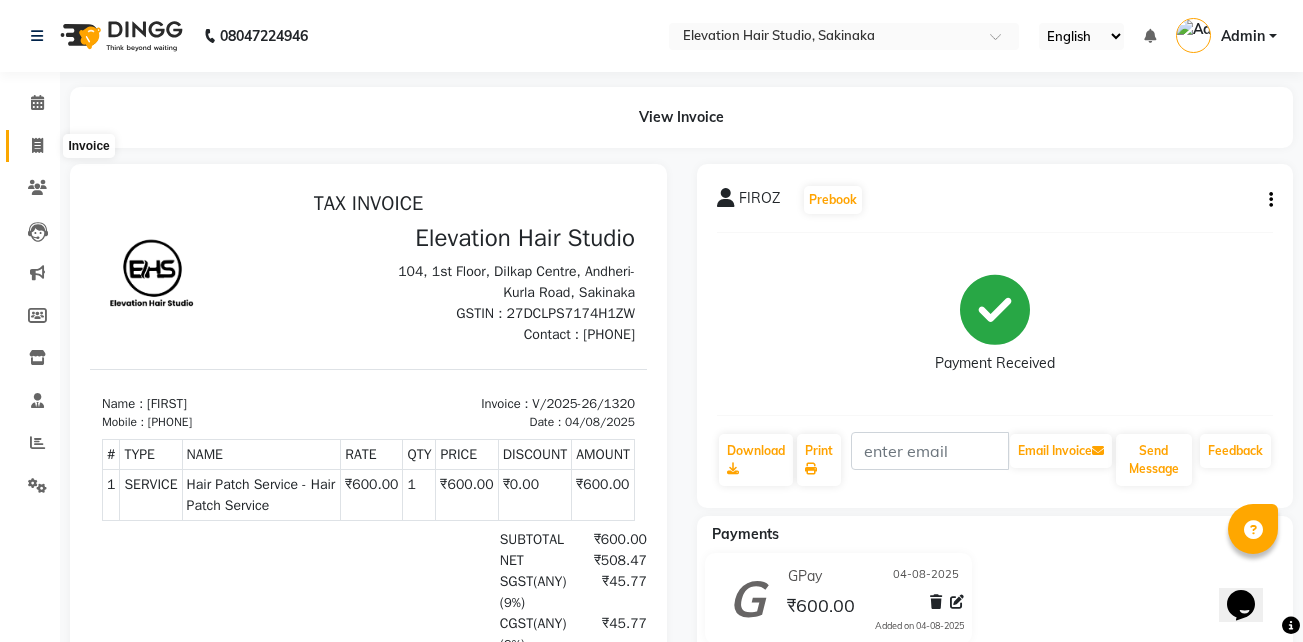 click 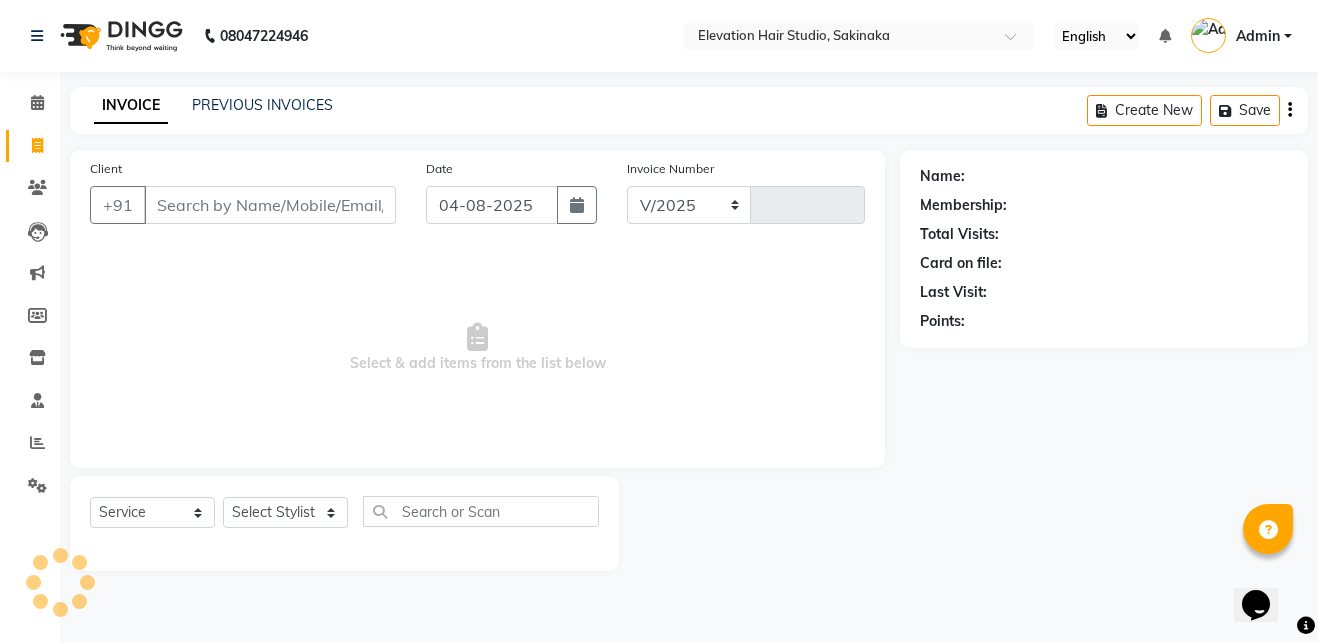 select on "4949" 